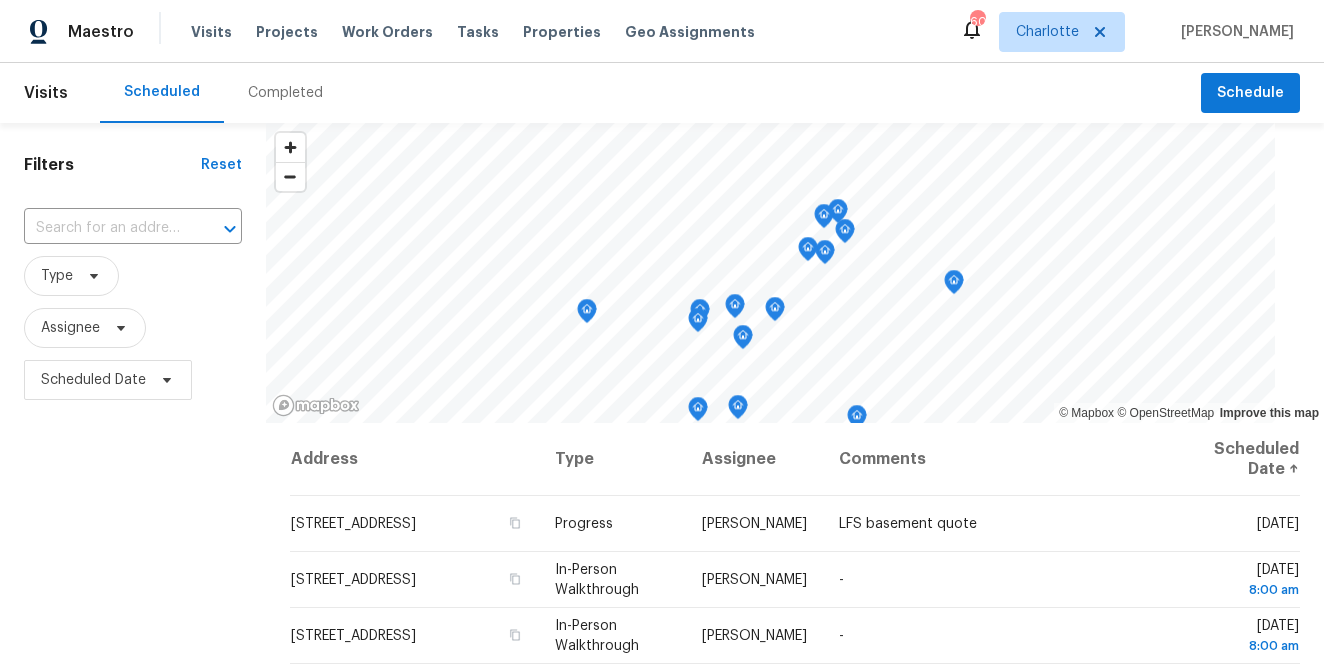 scroll, scrollTop: 0, scrollLeft: 0, axis: both 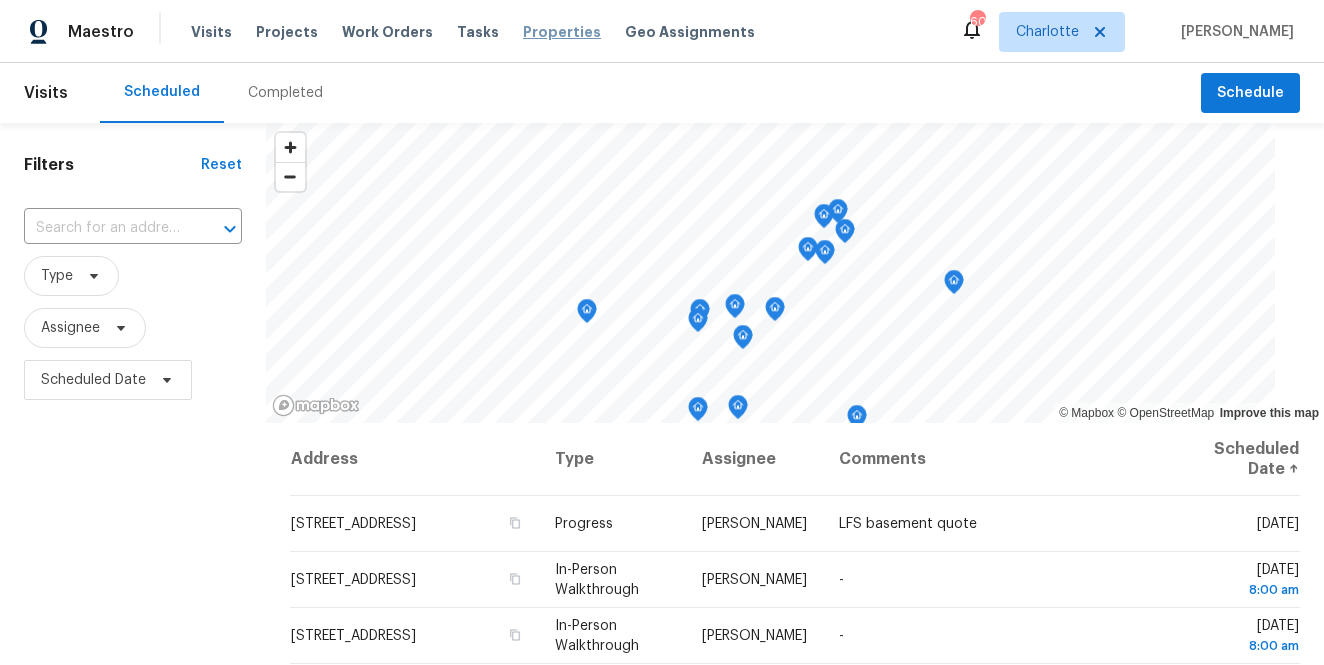 click on "Properties" at bounding box center (562, 32) 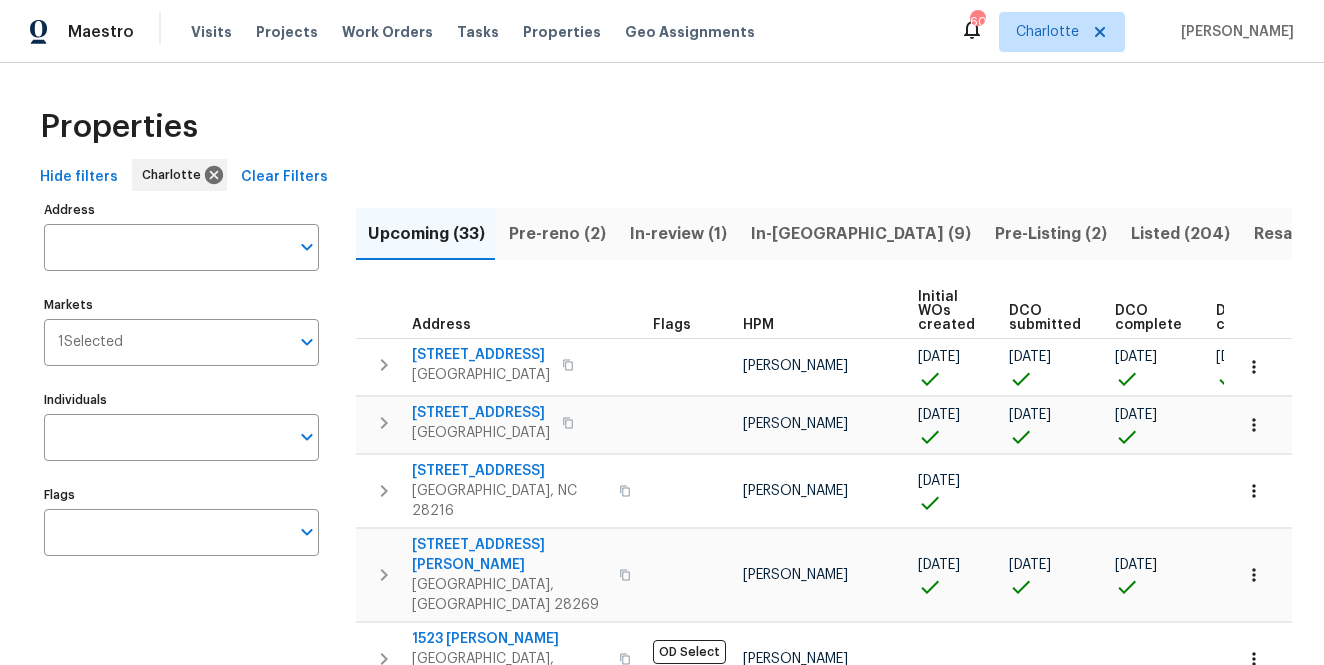 click on "Resale (71)" at bounding box center [1296, 234] 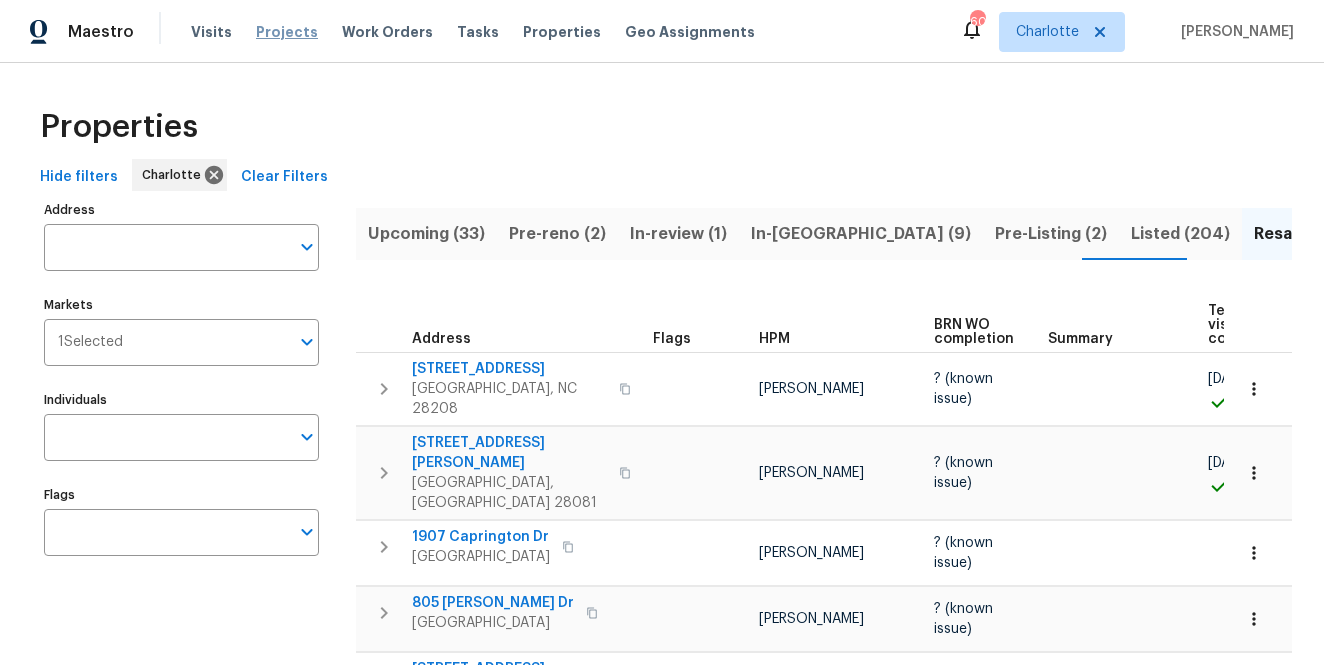click on "Projects" at bounding box center [287, 32] 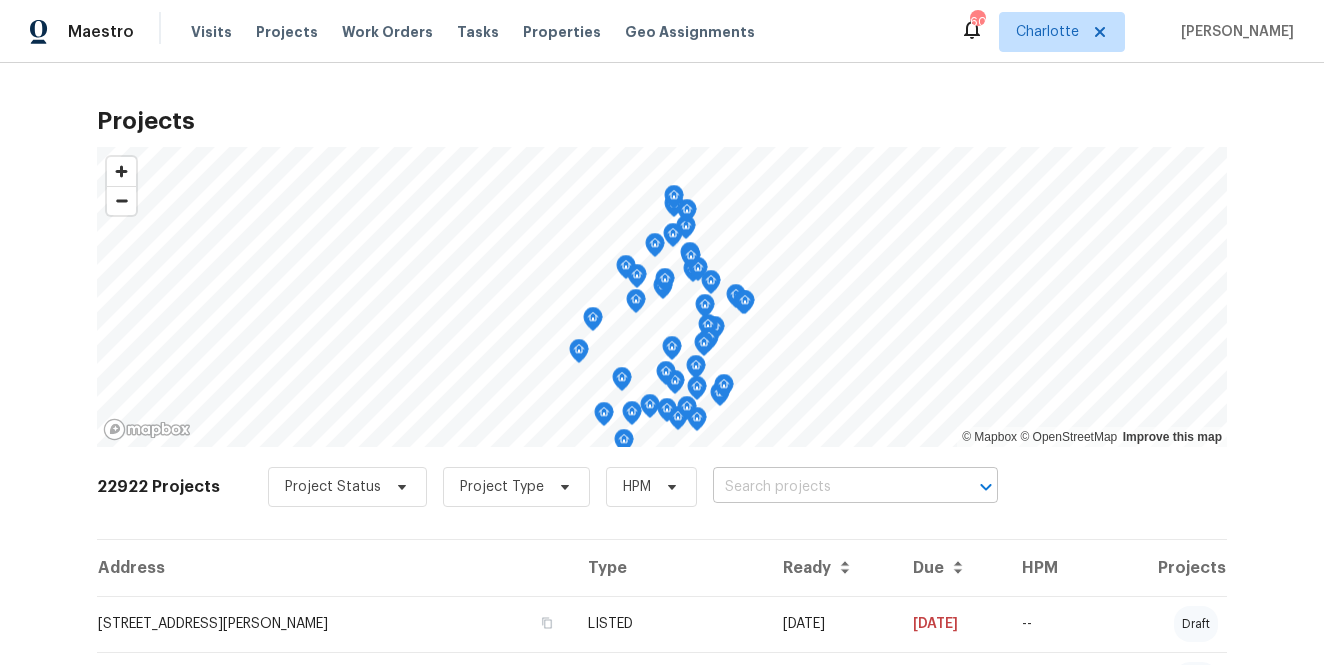 click at bounding box center [827, 487] 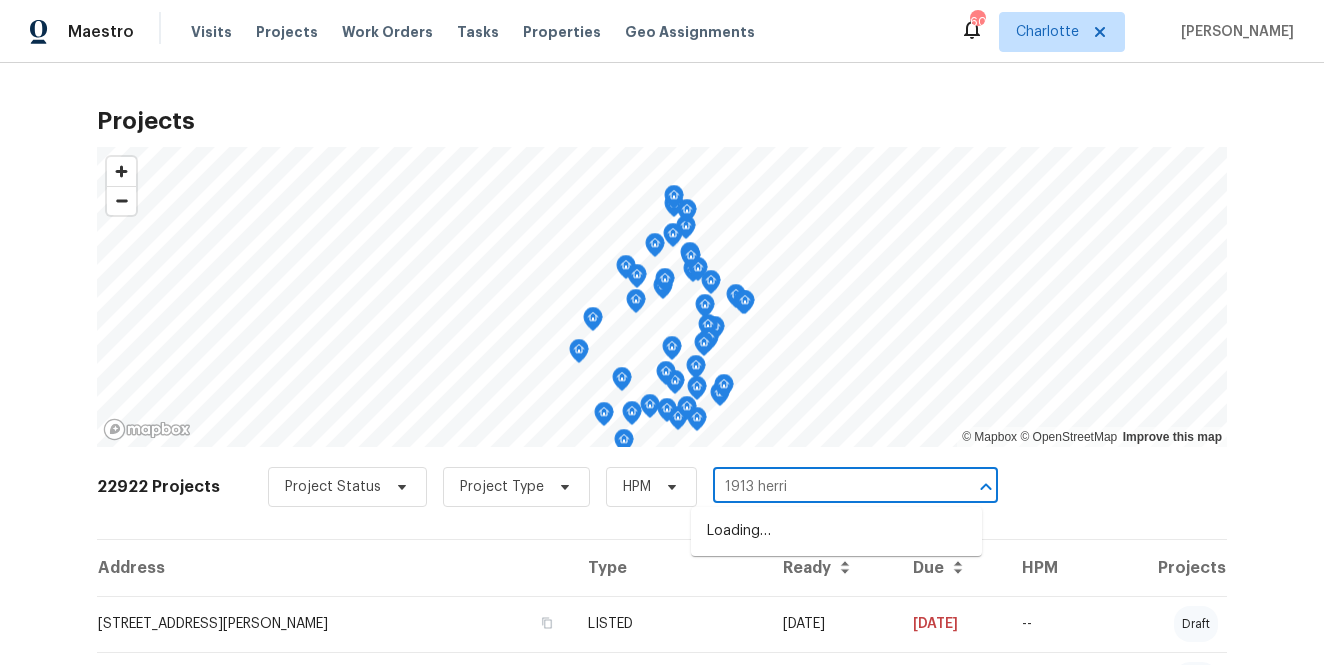 type on "1913 herrin" 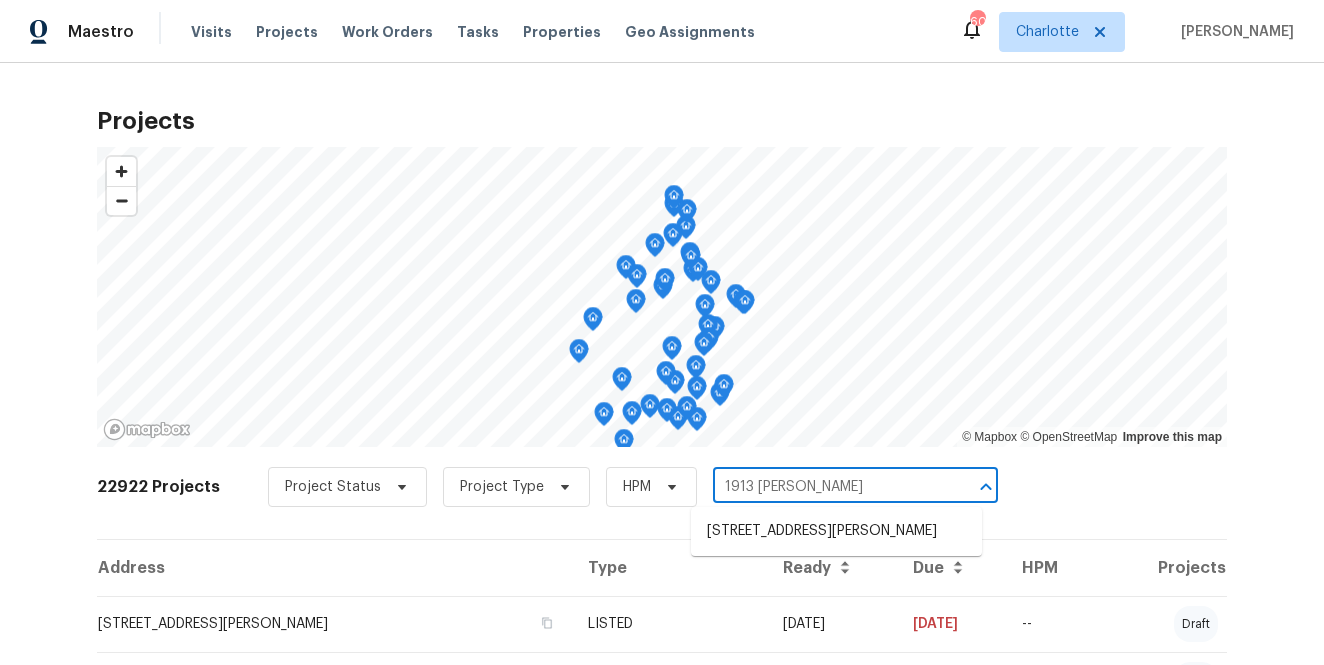 click on "1913 Herrin Ave, Charlotte, NC 28205" at bounding box center [836, 531] 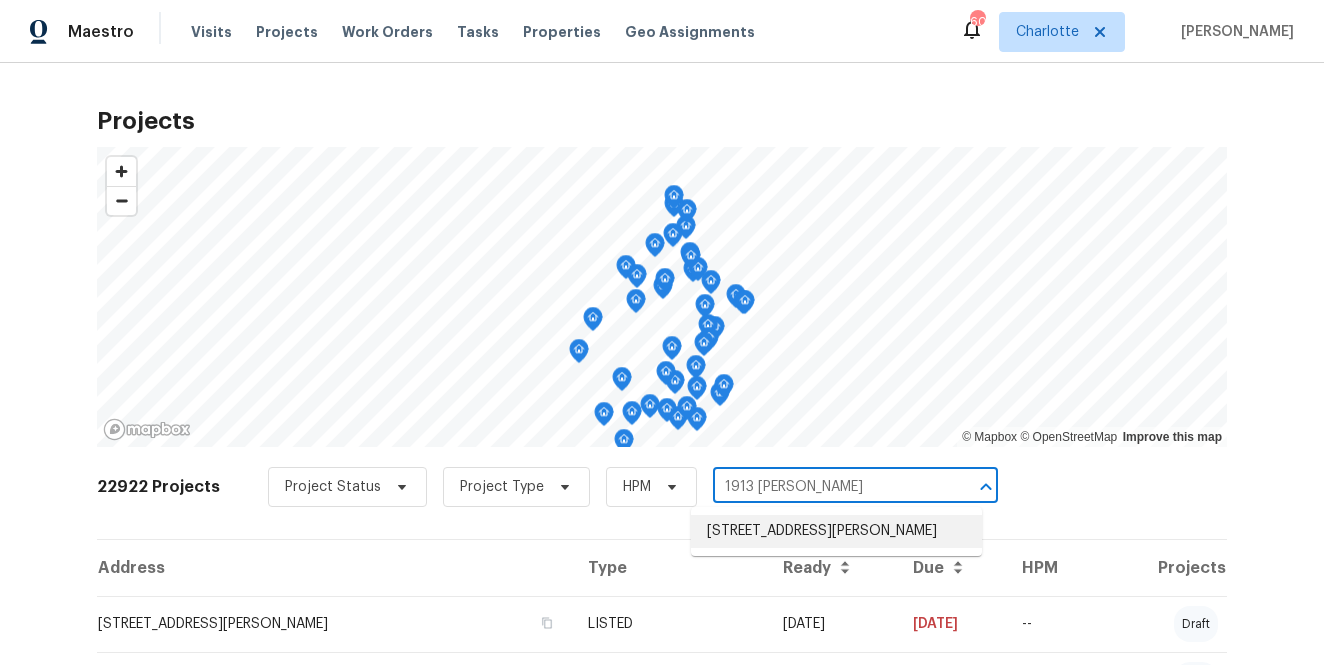 click on "1913 Herrin Ave, Charlotte, NC 28205" at bounding box center (836, 531) 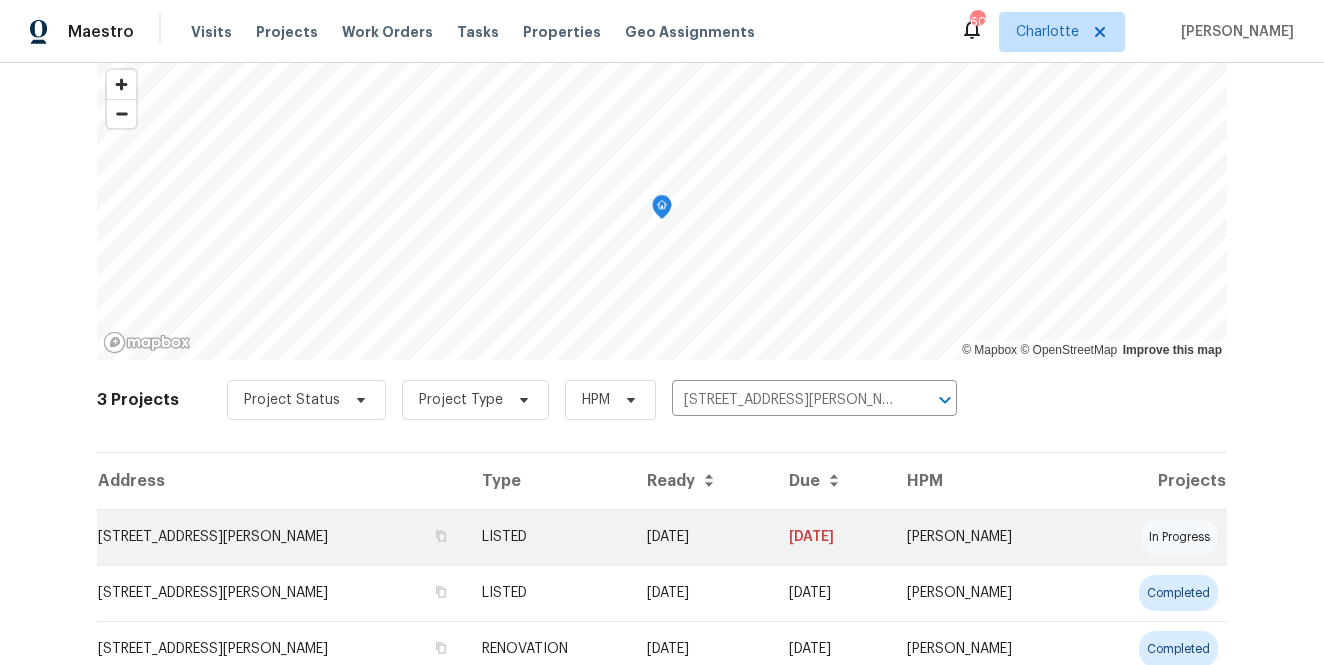 scroll, scrollTop: 118, scrollLeft: 0, axis: vertical 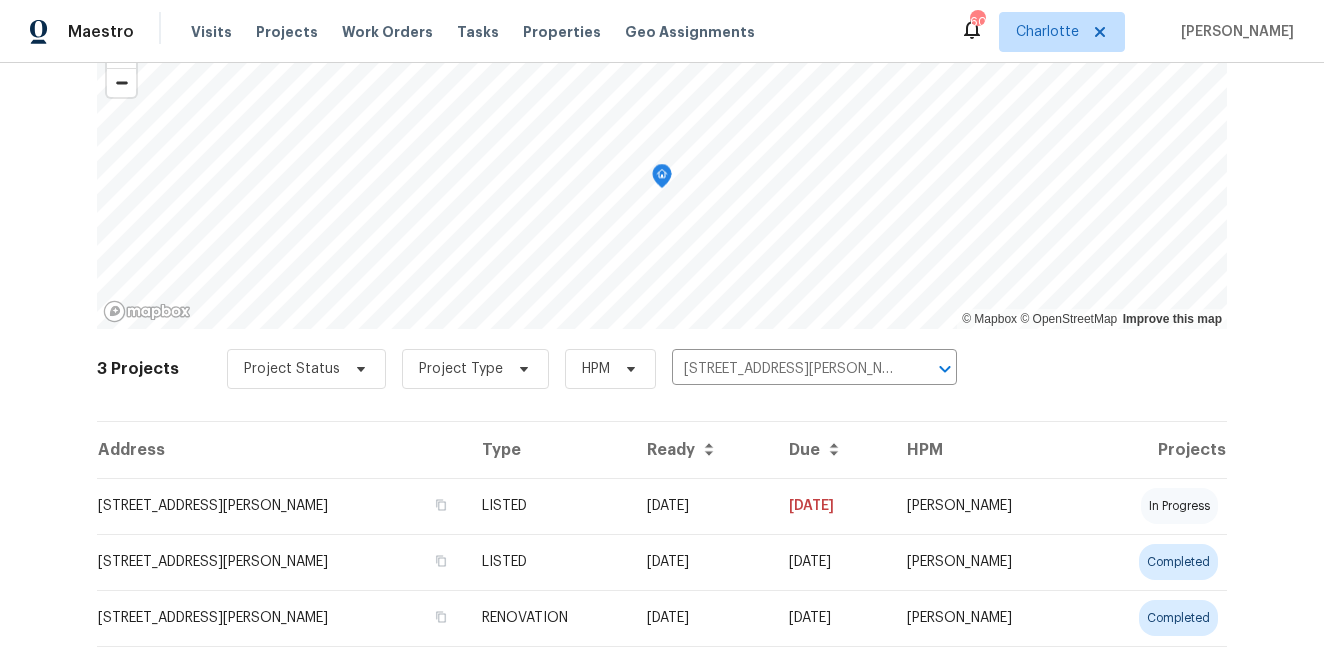 click on "1913 Herrin Ave, Charlotte, NC 28205" at bounding box center (281, 506) 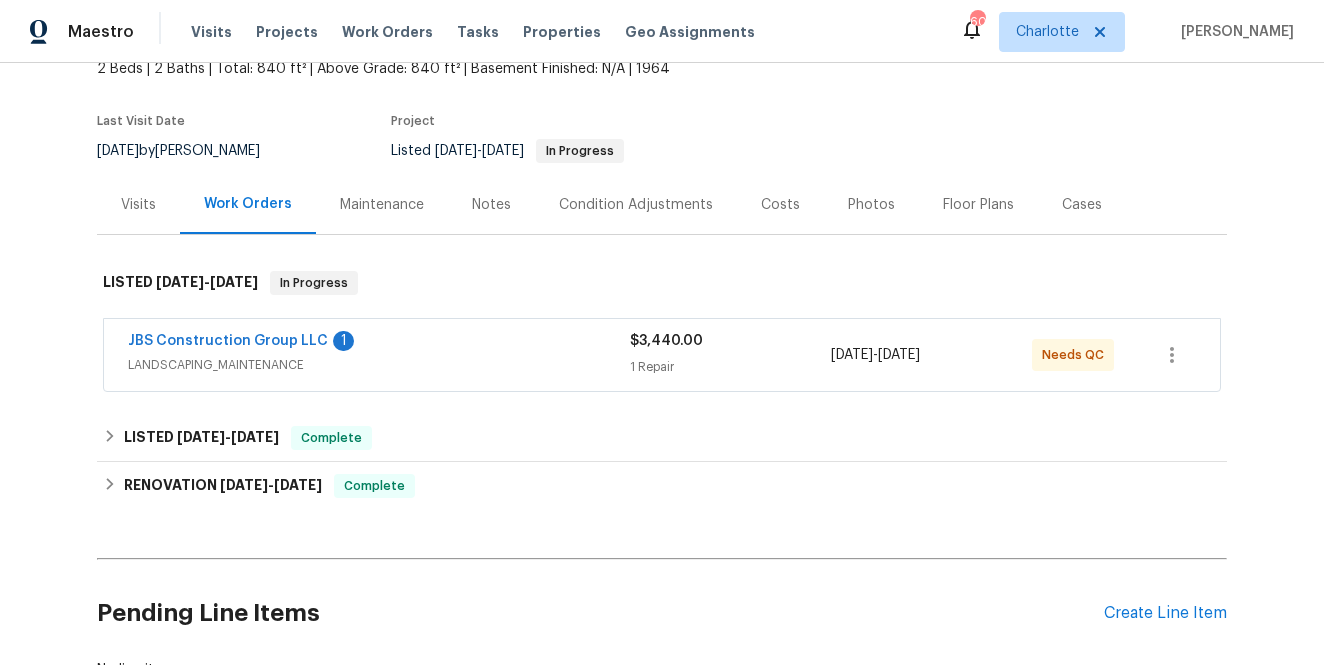 scroll, scrollTop: 133, scrollLeft: 0, axis: vertical 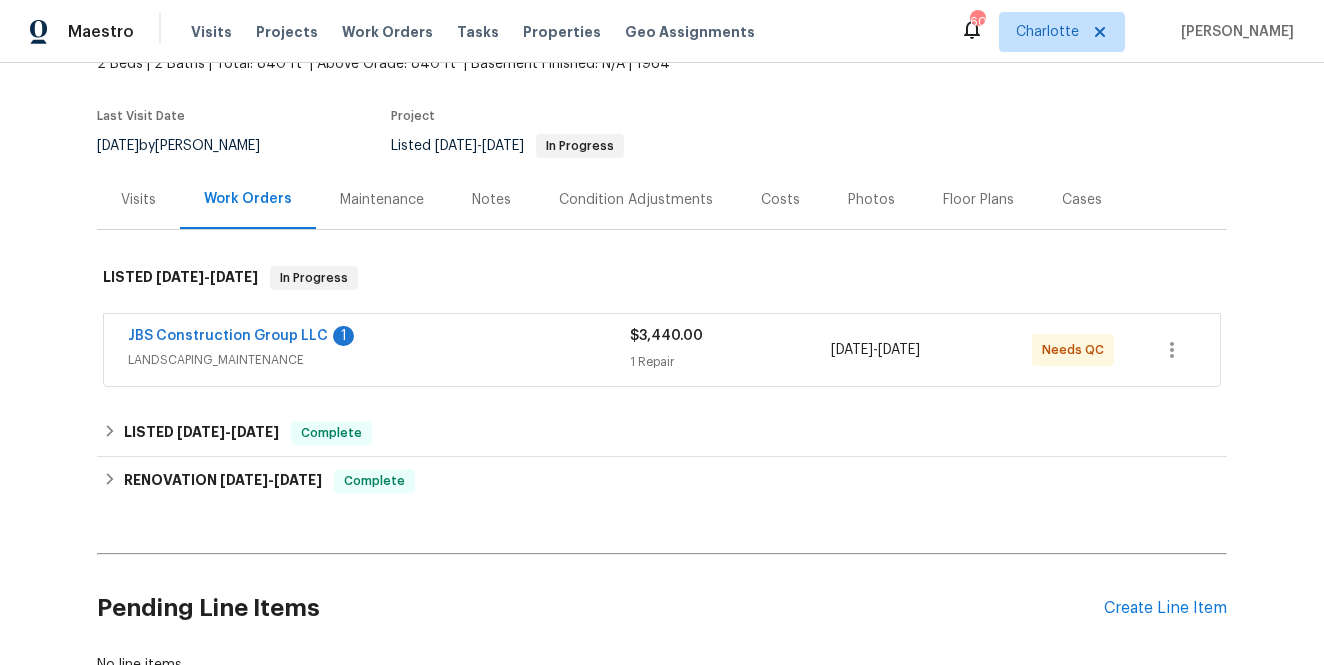 click on "JBS Construction Group LLC 1 LANDSCAPING_MAINTENANCE" at bounding box center (379, 350) 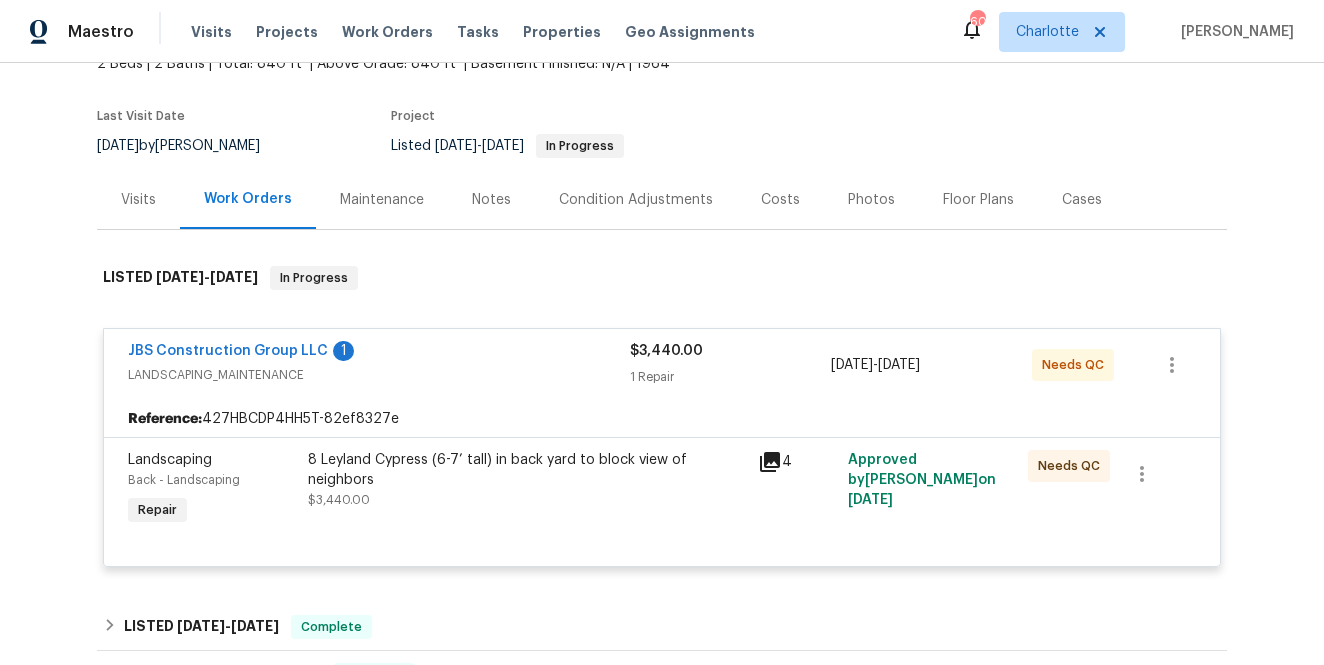 click on "8 Leyland Cypress (6-7’ tall) in back yard to block view of neighbors" at bounding box center (527, 470) 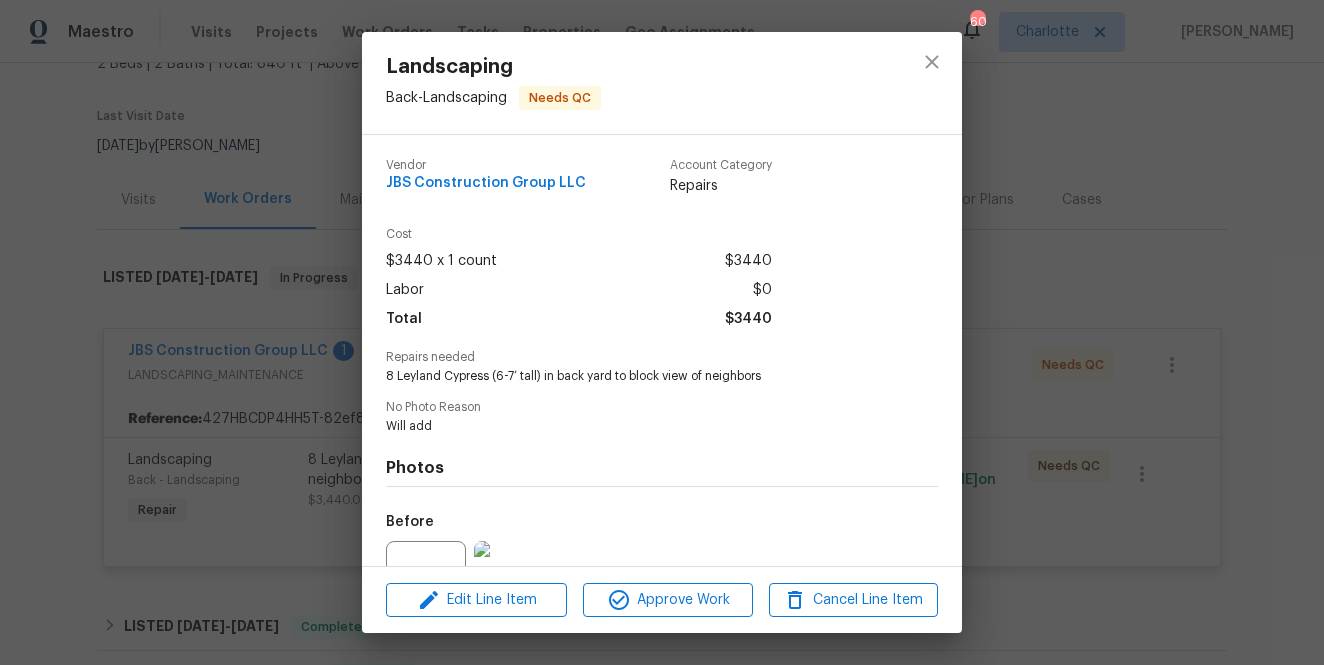 scroll, scrollTop: 205, scrollLeft: 0, axis: vertical 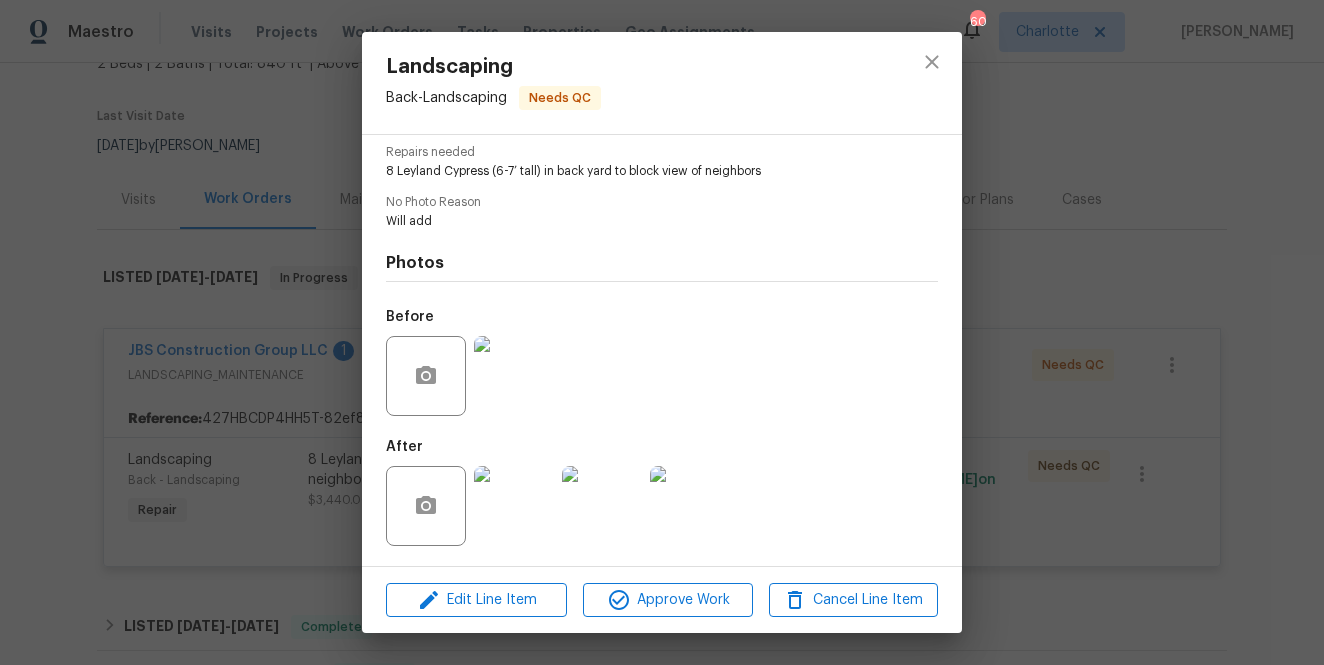 click at bounding box center (514, 506) 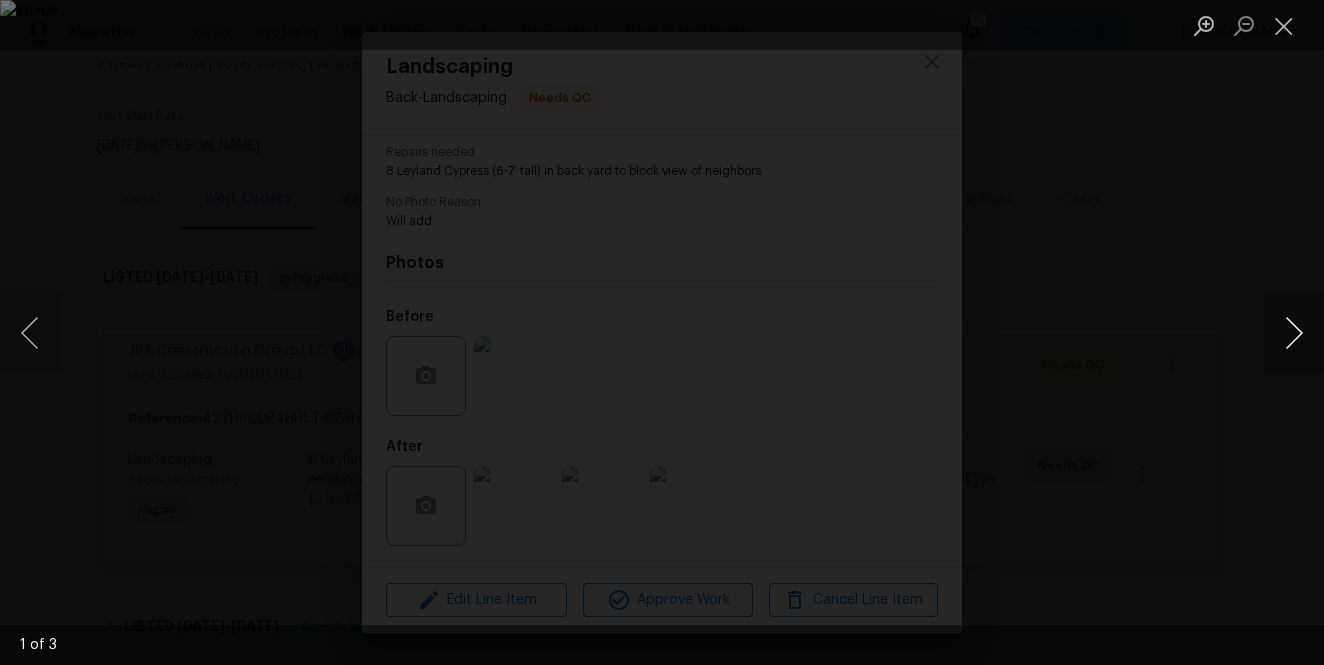 click at bounding box center (1294, 333) 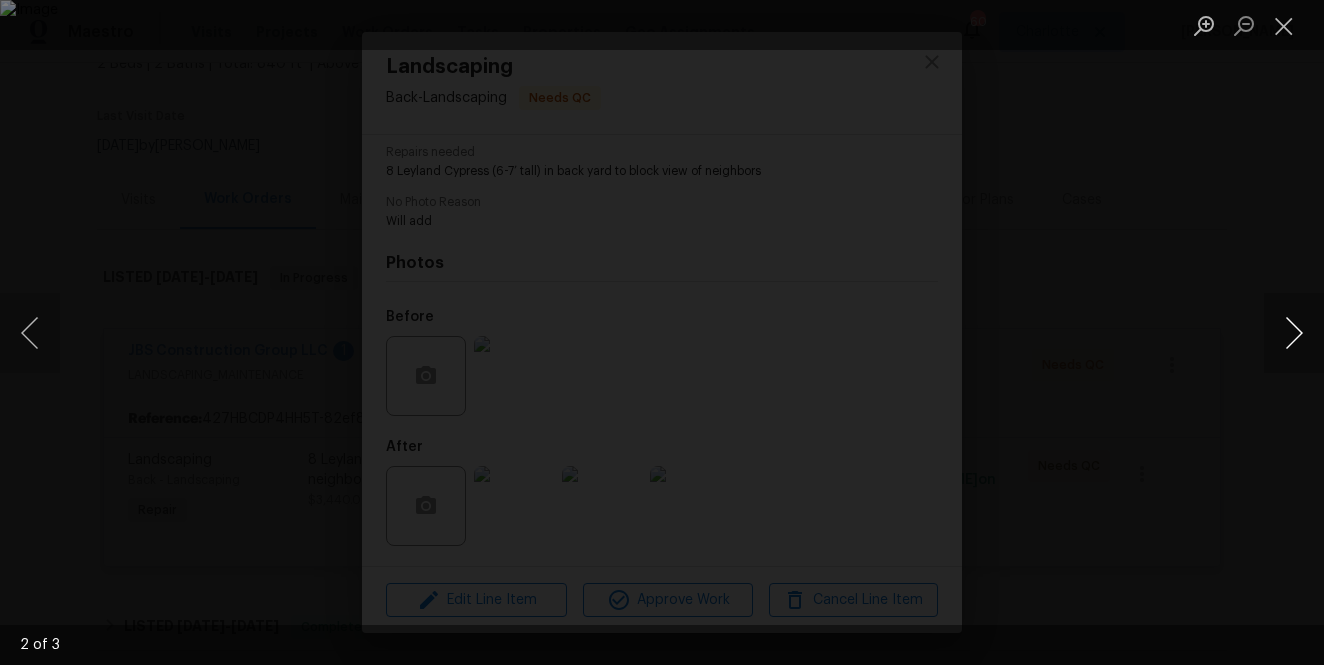 click at bounding box center [1294, 333] 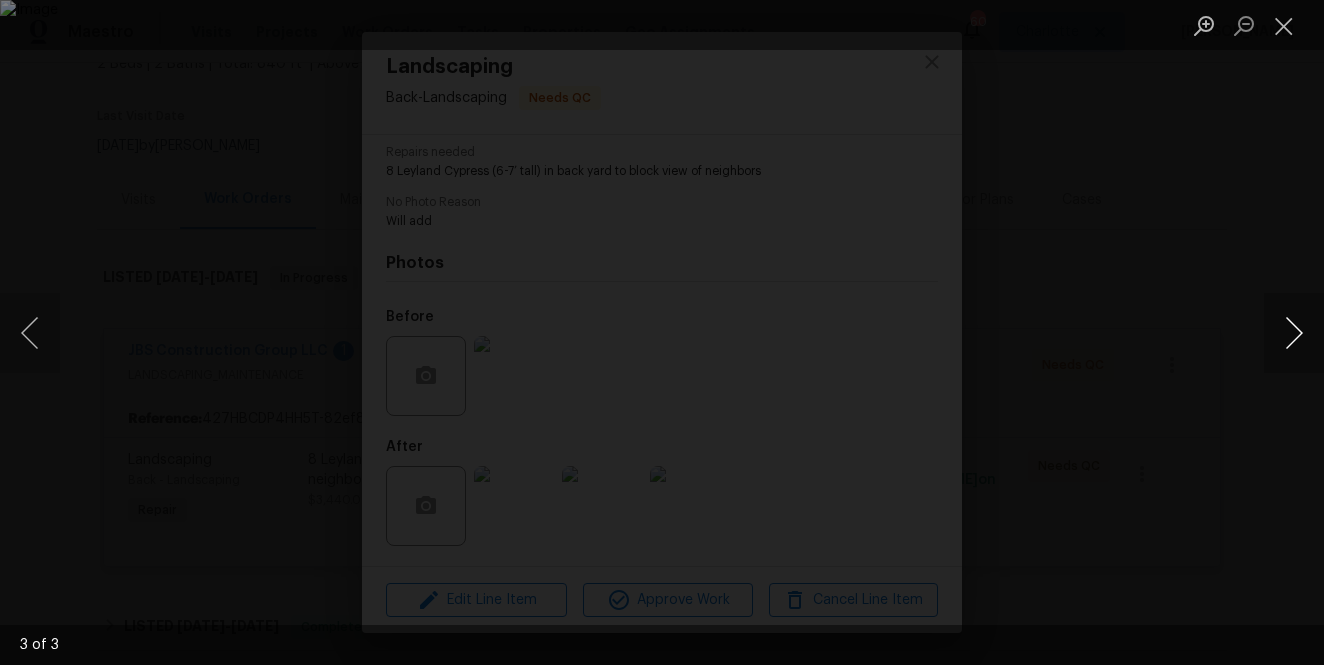 click at bounding box center (1294, 333) 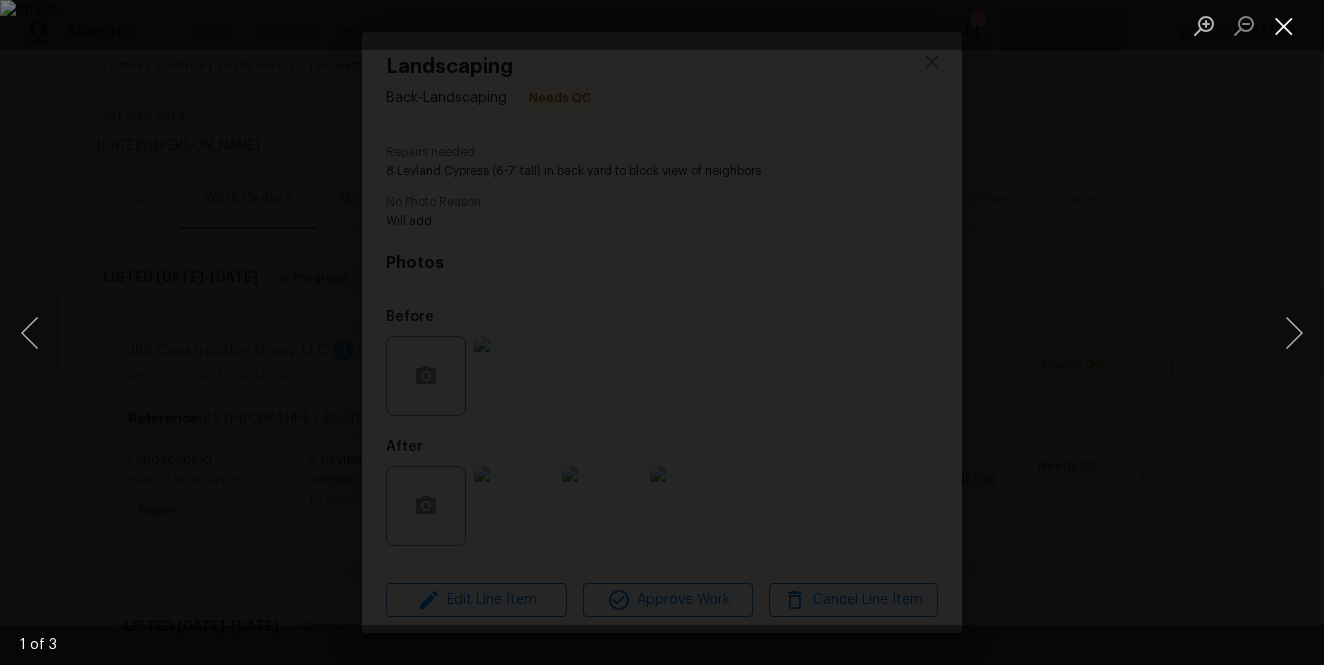 click at bounding box center (1284, 25) 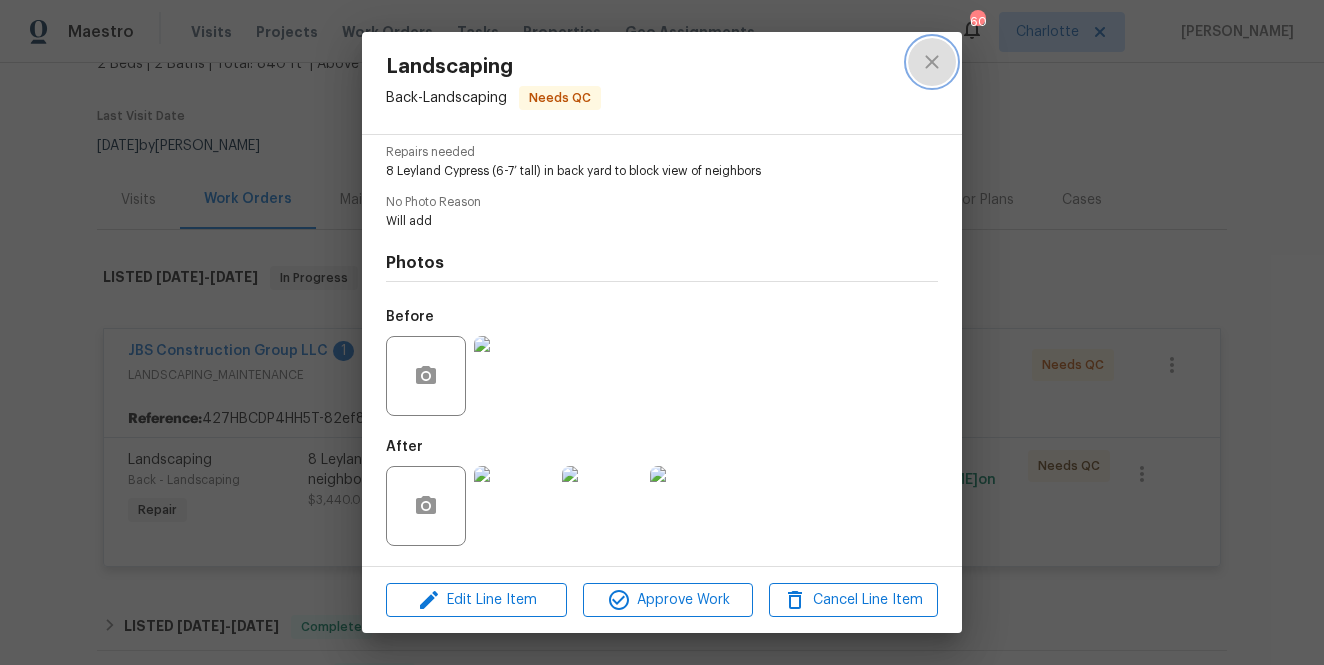 click 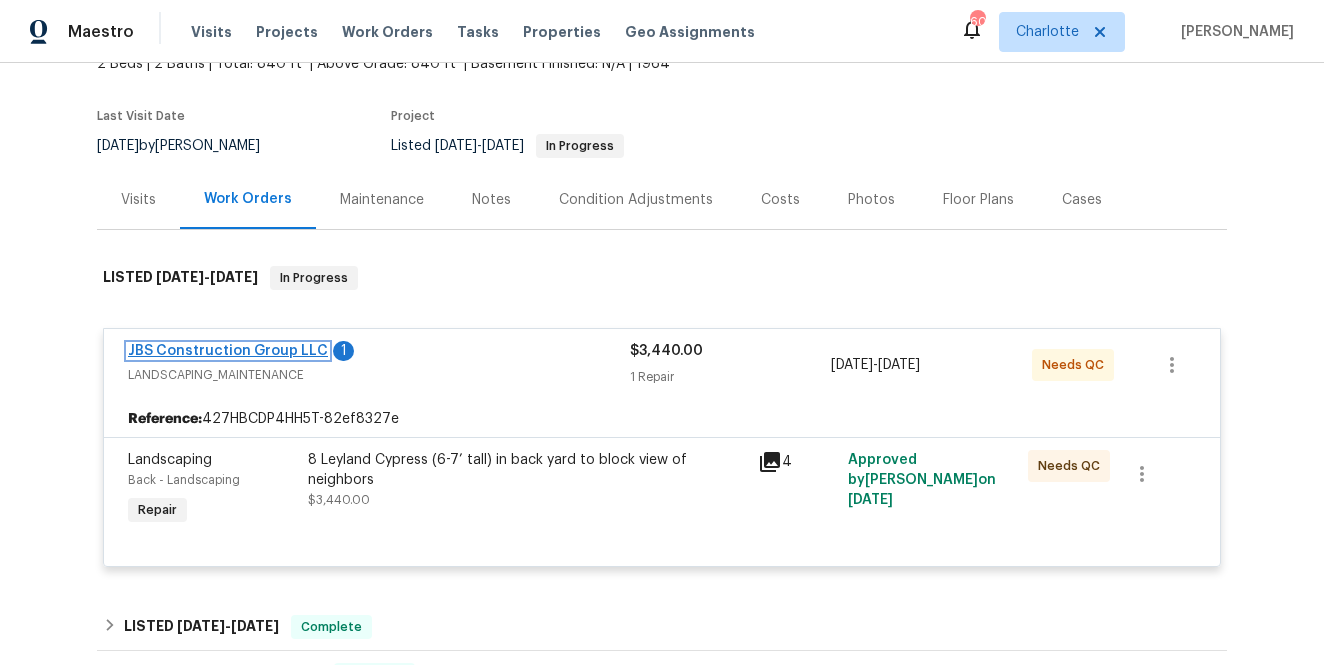 click on "JBS Construction Group LLC" at bounding box center [228, 351] 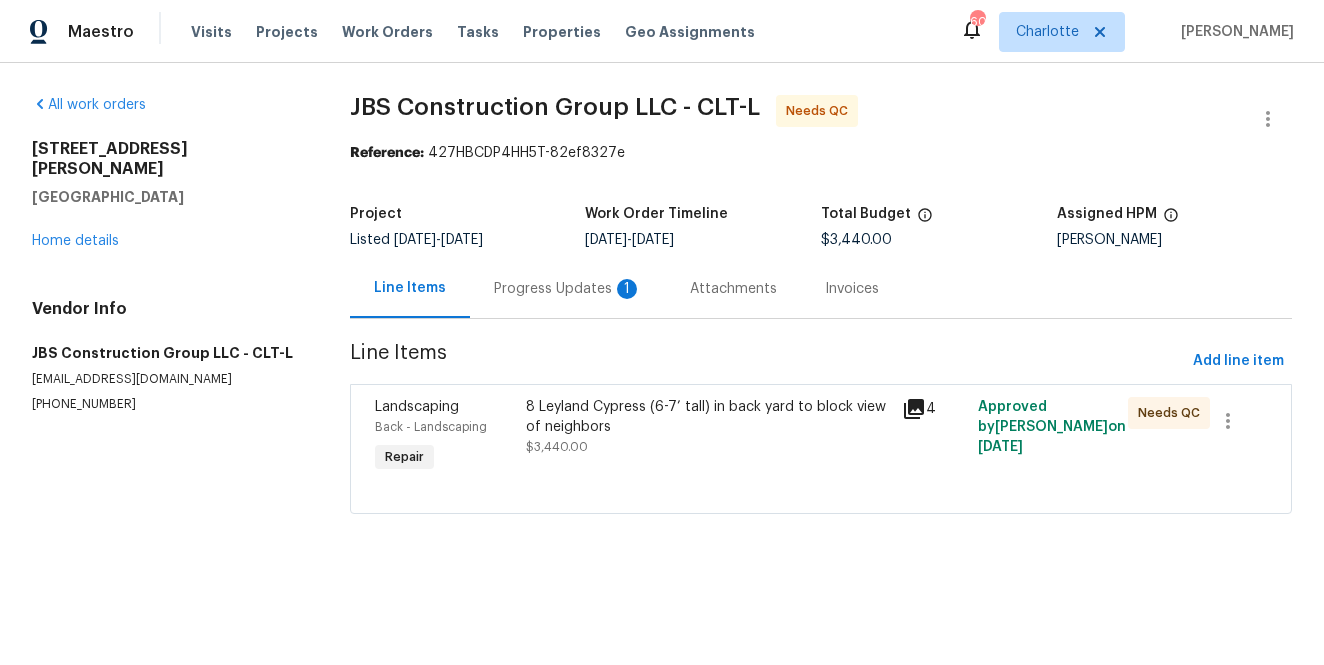 click on "Progress Updates 1" at bounding box center [568, 289] 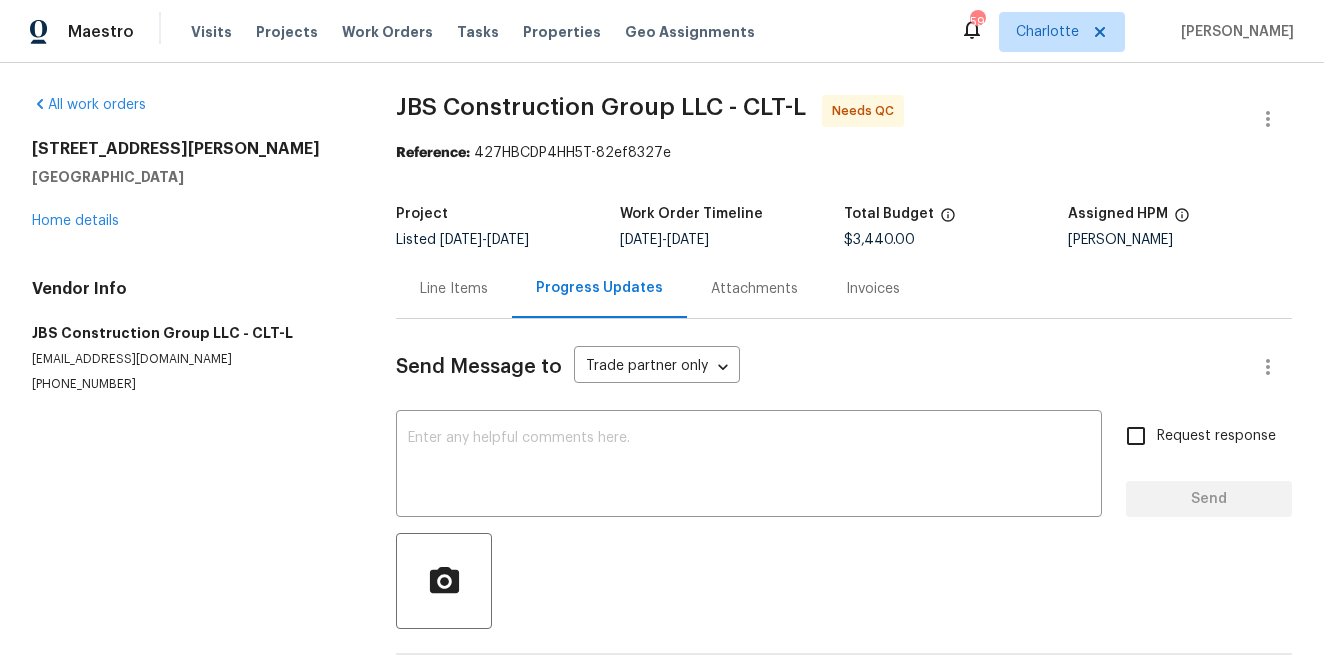 scroll, scrollTop: 191, scrollLeft: 0, axis: vertical 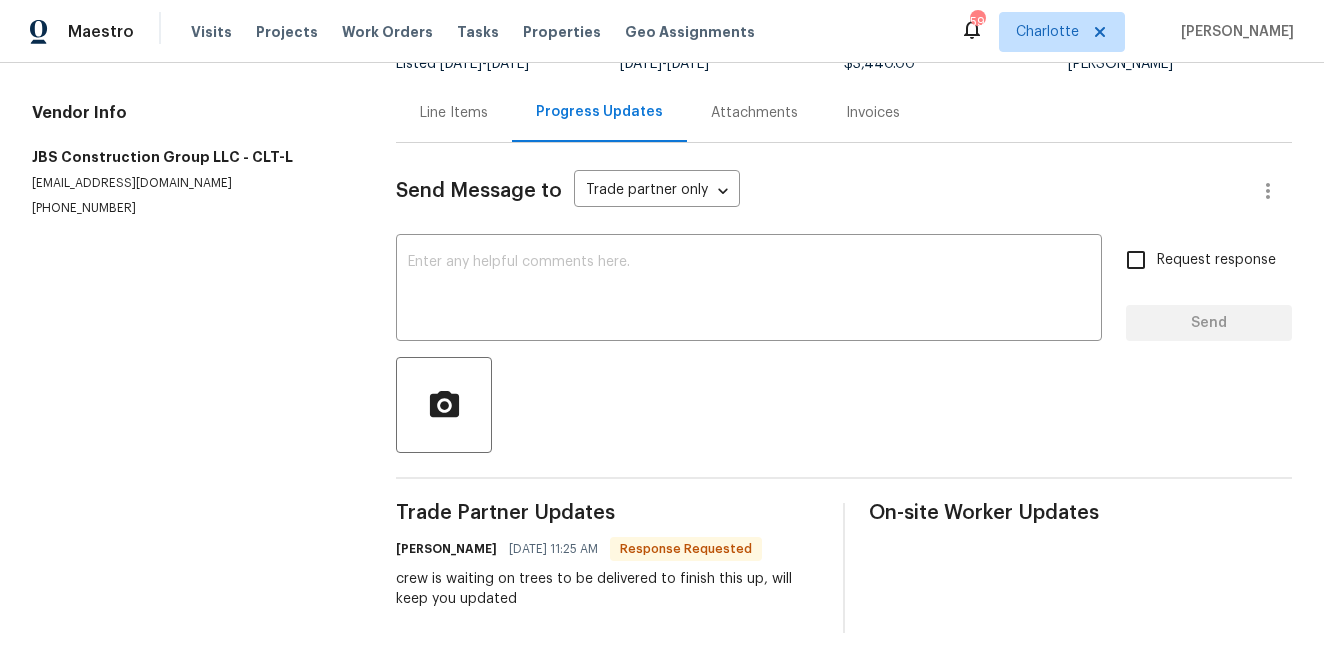 click on "All work orders 1913 Herrin Ave Charlotte, NC 28205 Home details Vendor Info JBS Construction Group LLC - CLT-L opendoor@jbsconstructiongroup.com (615) 519-9339" at bounding box center [190, 276] 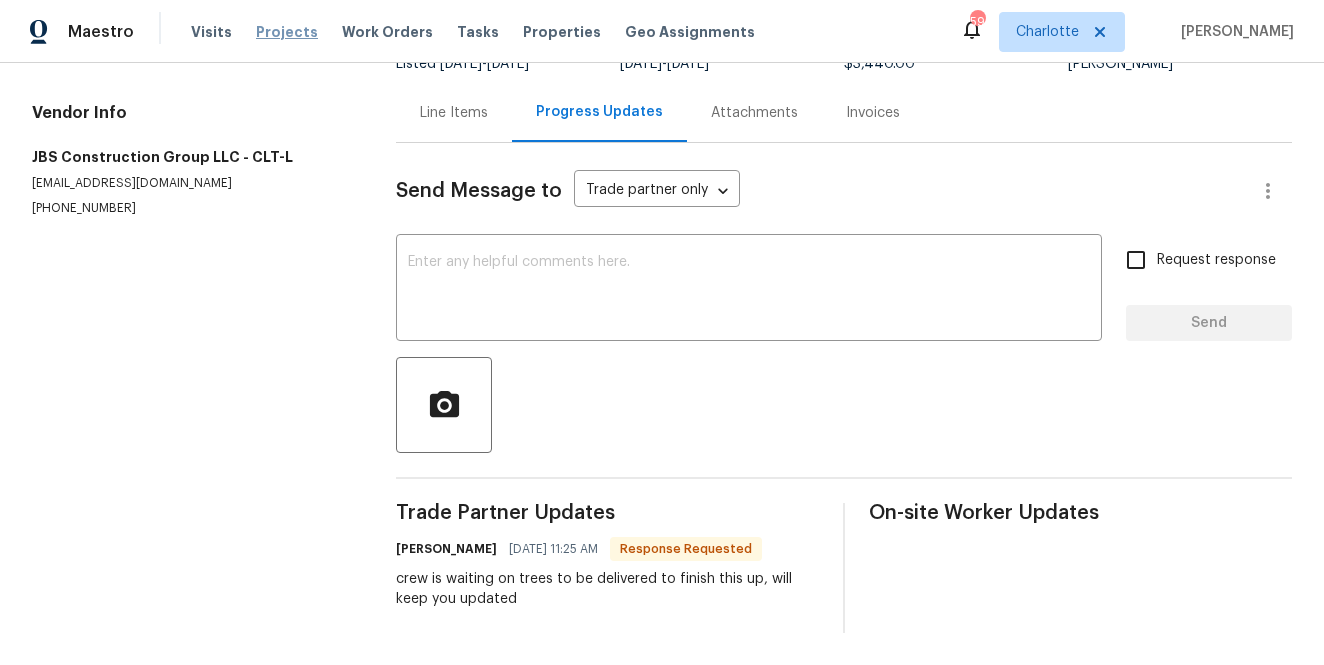 click on "Projects" at bounding box center [287, 32] 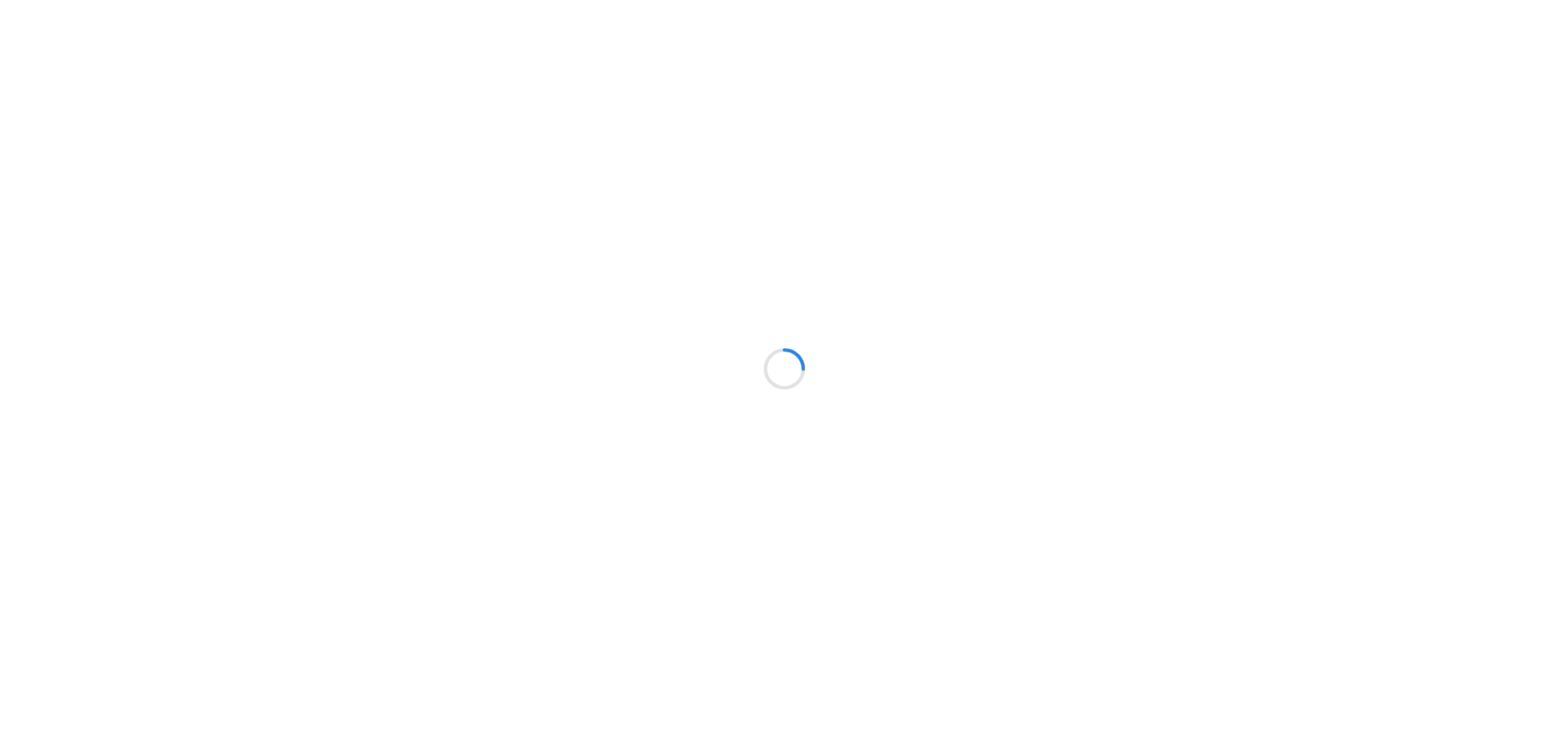 scroll, scrollTop: 0, scrollLeft: 0, axis: both 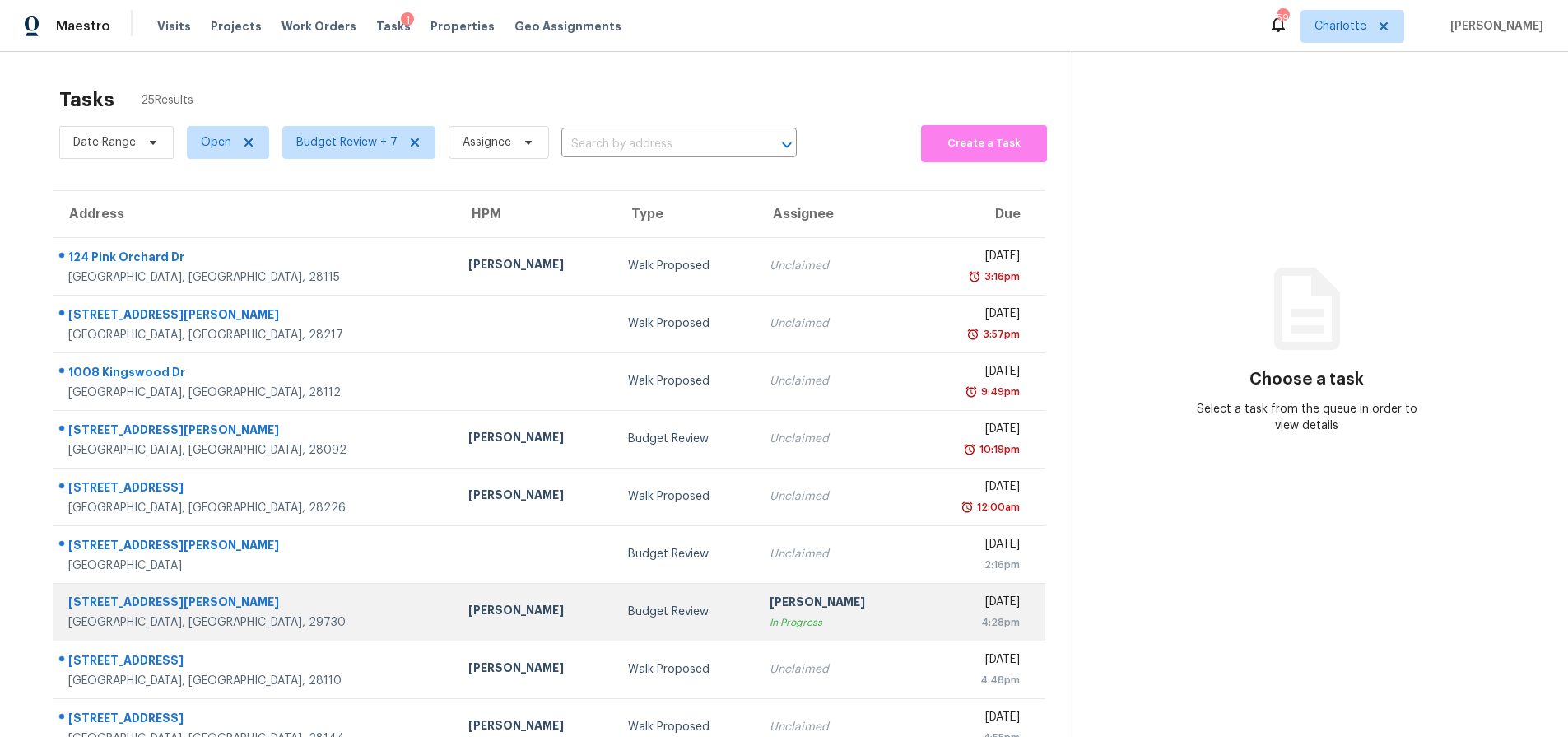 click on "[PERSON_NAME]" at bounding box center (535, 612) 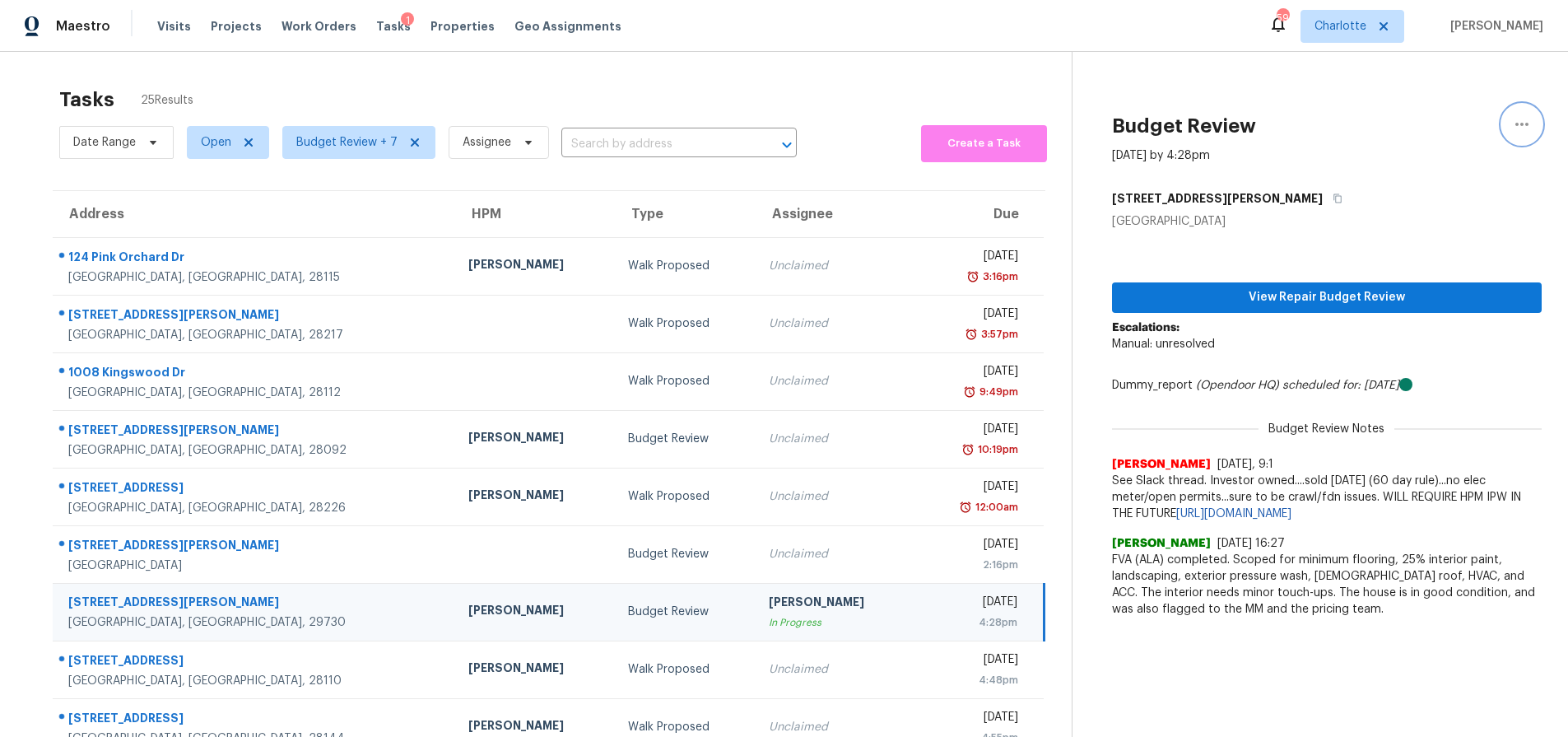 click at bounding box center [1522, 124] 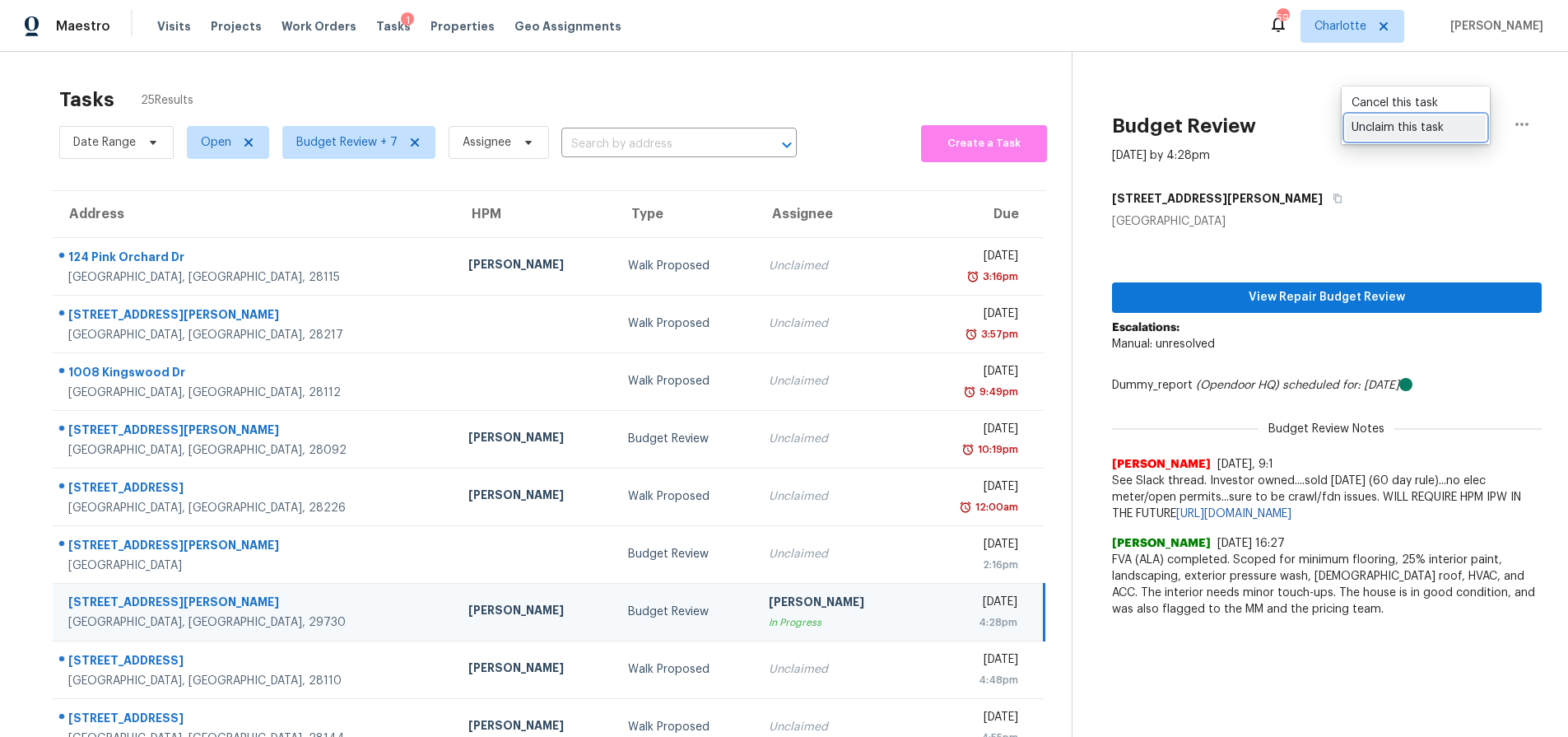 click on "Unclaim this task" at bounding box center (1416, 128) 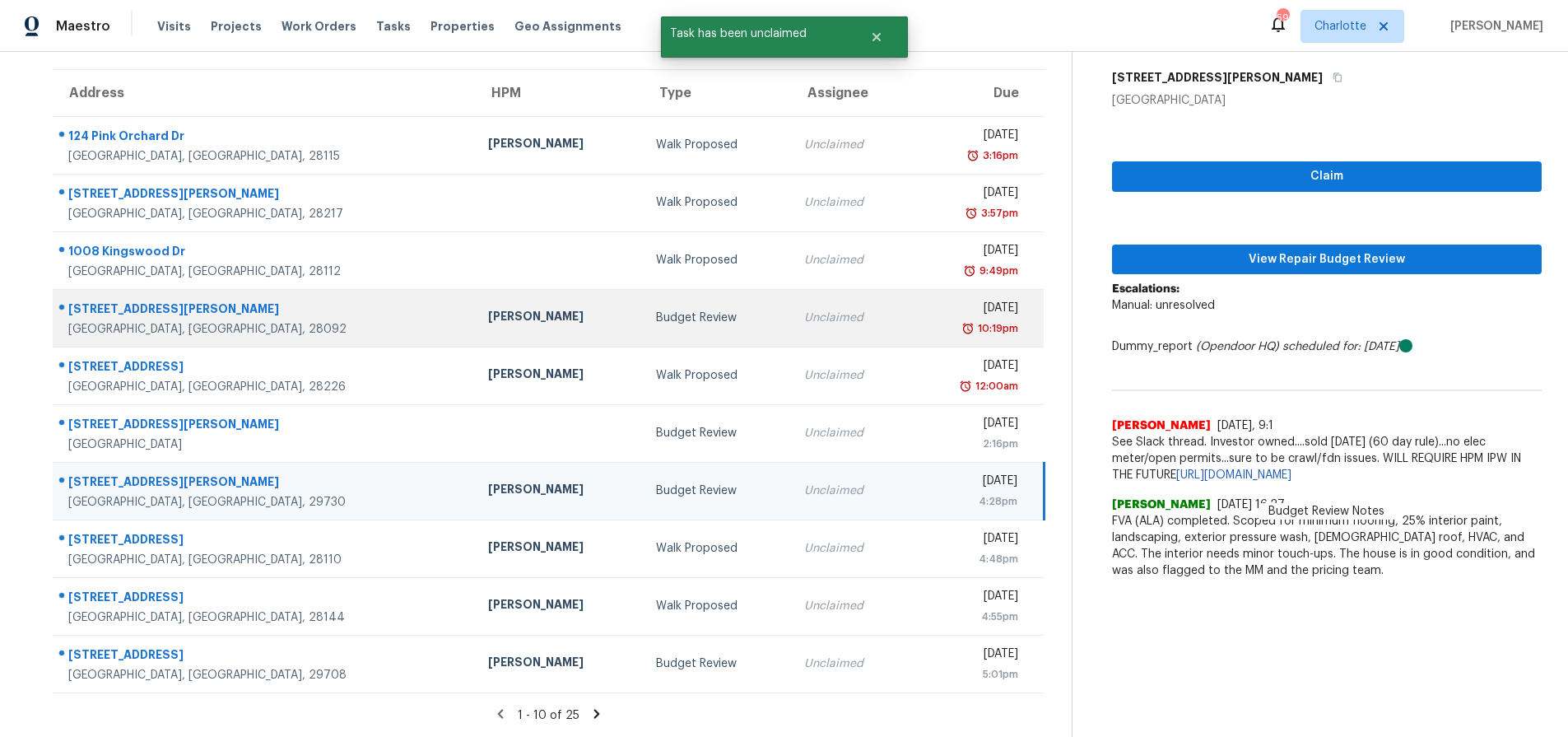 scroll, scrollTop: 133, scrollLeft: 0, axis: vertical 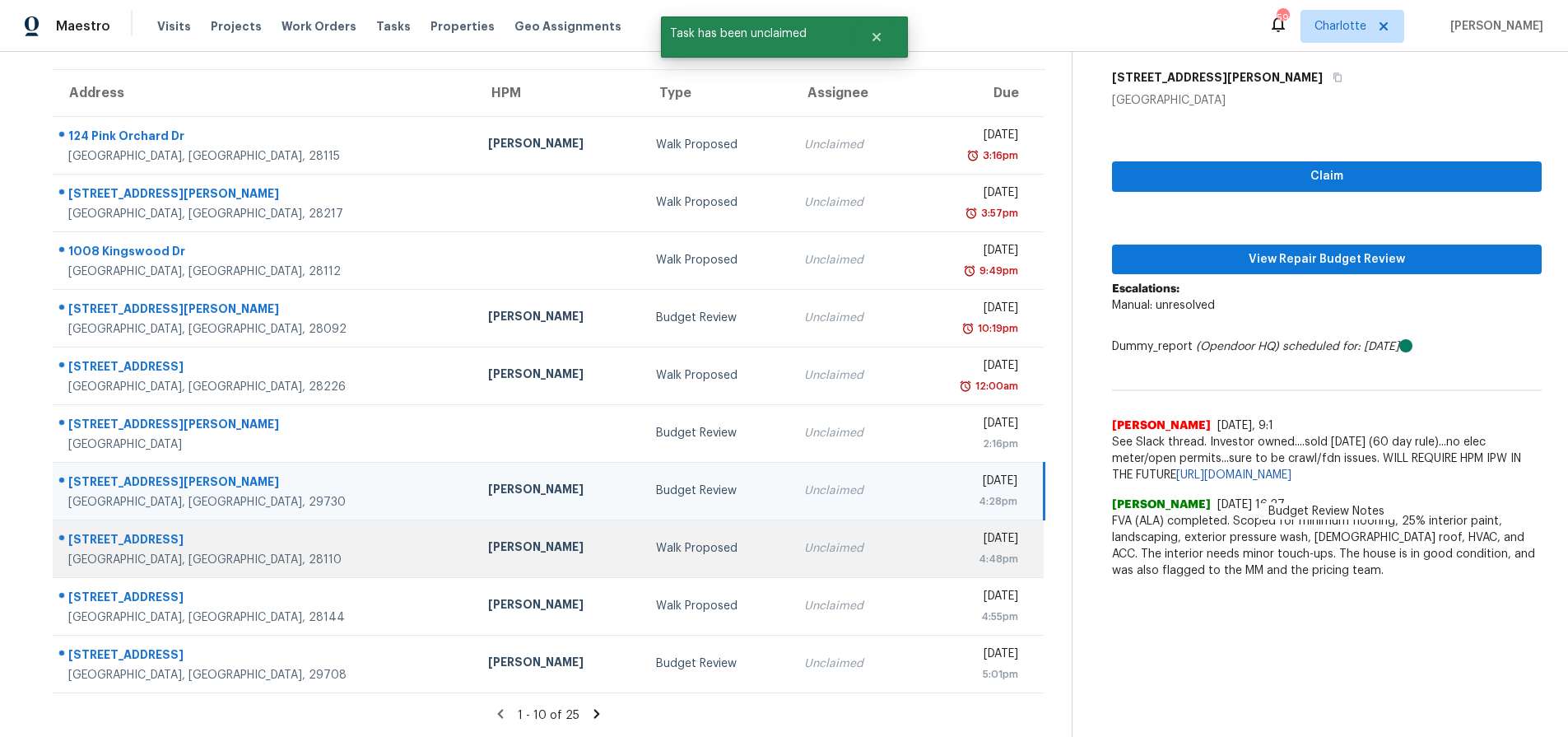click on "[STREET_ADDRESS]" at bounding box center [265, 541] 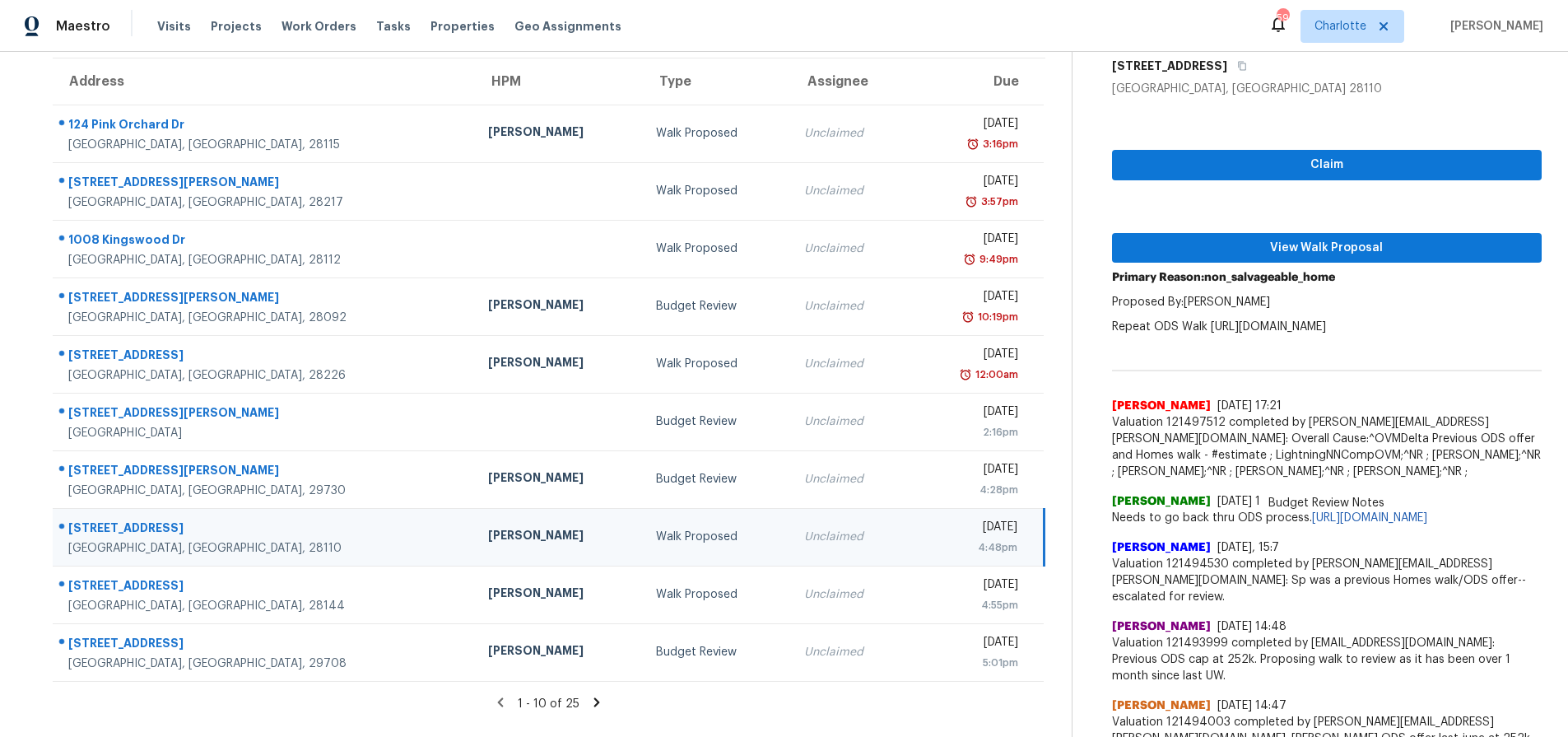 click on "Claim View Walk Proposal Primary Reason:  non_salvageable_home Proposed By:  Brian Fudge Repeat ODS Walk
https://opendoor.slack.com/archives/C9Q3H5H8E/p1749412018939159 Budget Review Notes Reid Chwalek 7/15/25, 17:21 Valuation 121497512 completed by reid.chwalek@opendoor.com: Overall Cause:^OVMDelta Previous ODS offer and Homes walk - #estimate  ;
LightningNNCompOVM;^NR  ;
RelistOVM;^NR  ;
Carrie Turner;^NR  ;
David Vo;^NR  ;
Ahad Kherani;^NR  ; Brian Fudge 7/15/25, 16:41 Needs to go back thru ODS process.  https://opendoor.slack.com/archives/C9Q3H5H8E/p1749412018939159 Carrie Turner 7/15/25, 15:7 Valuation 121494530 completed by carrie.turner@opendoor.com: Sp was a previous Homes walk/ODS offer-- escalated for review. Ahad Kherani 7/15/25, 14:48 Valuation 121493999 completed by ahad.kherani@opendoor.com: Previous ODS cap at 252k. Proposing walk to review as it has been over 1 month since last UW. David Vo 7/15/25, 14:47 Grady Knipper 6/10/25, 16:23 Johnny Hamilton 6/10/25, 16:20 Jamie Smith 6/10/25, 16:19" at bounding box center (1327, 889) 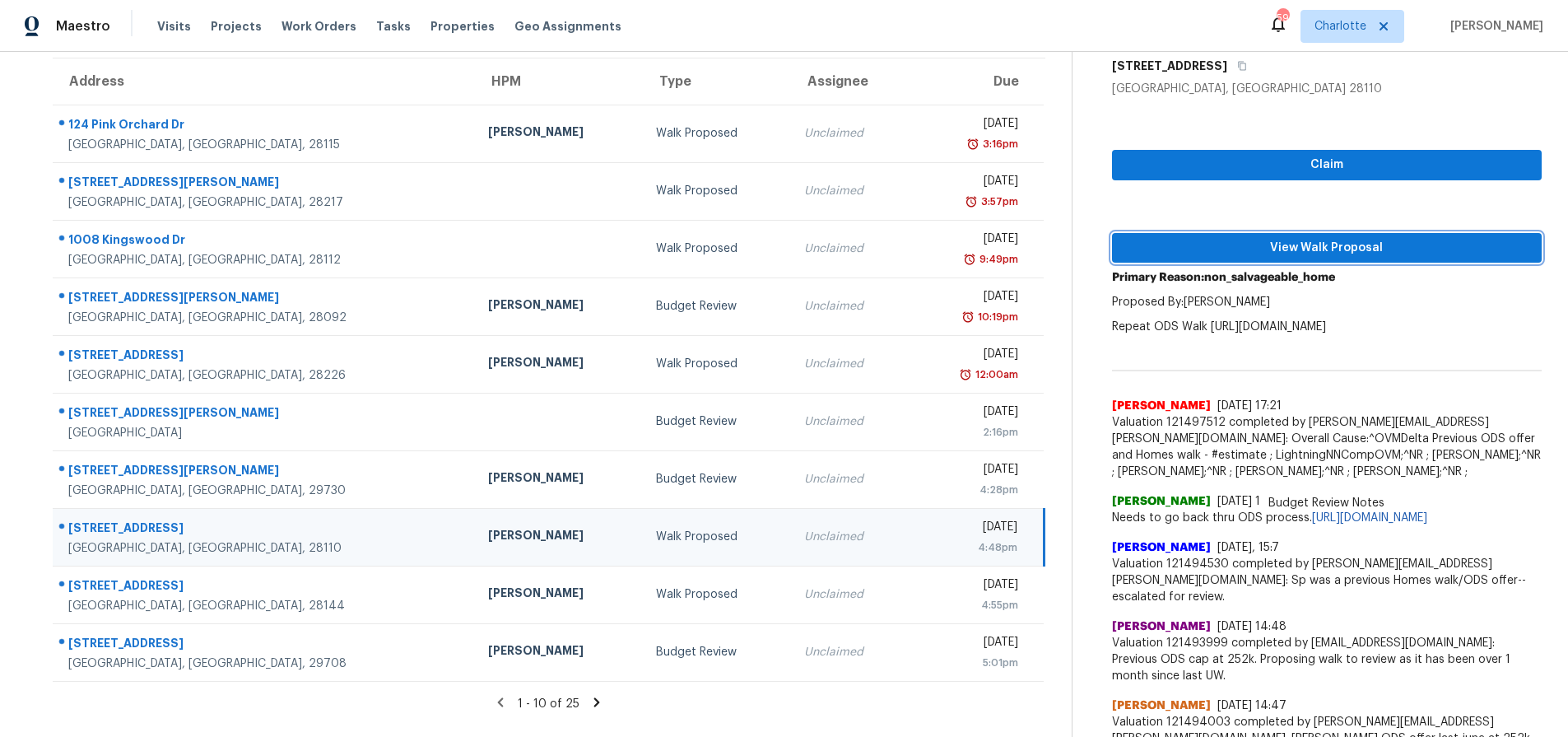 click on "View Walk Proposal" at bounding box center (1327, 248) 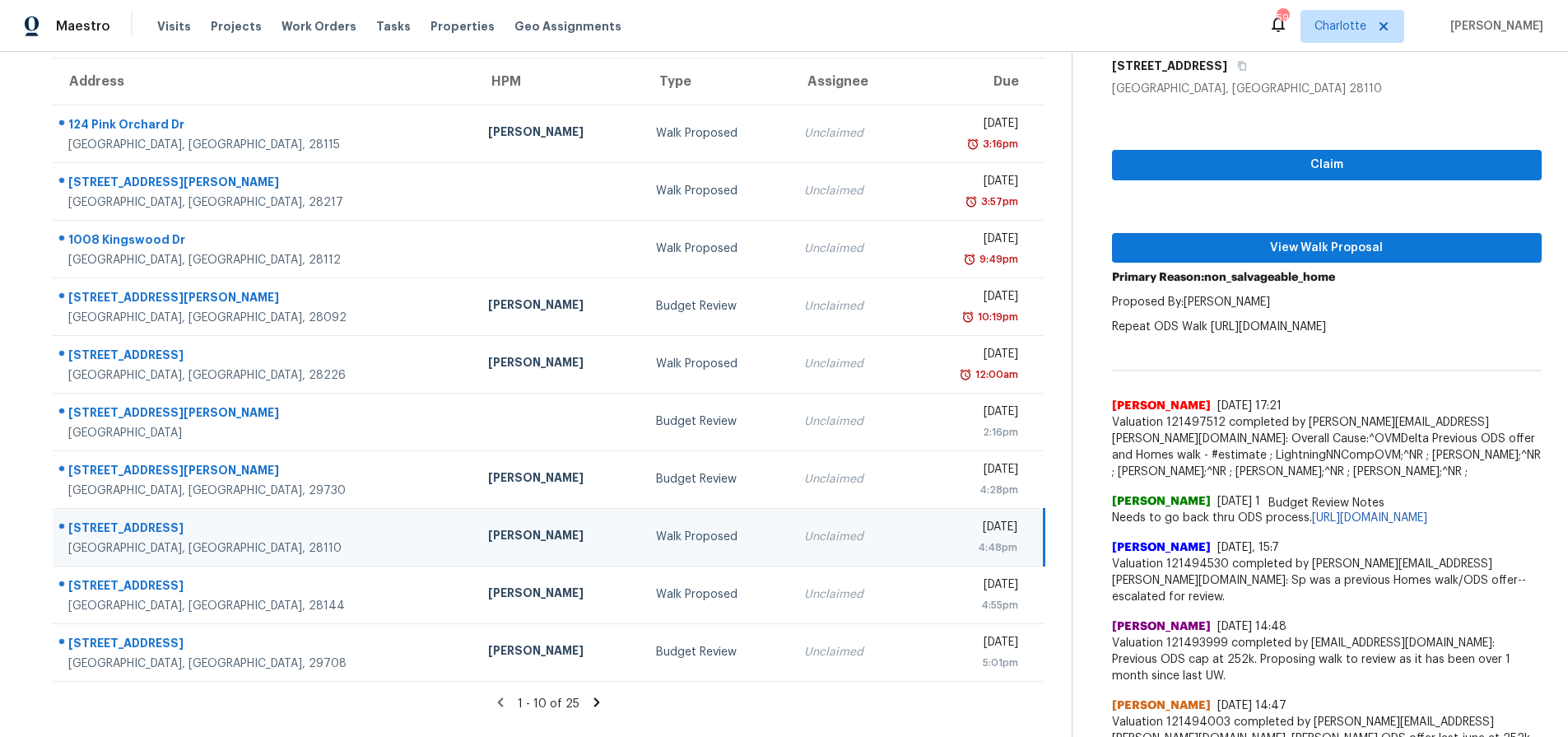 click on "4:48pm" at bounding box center (969, 548) 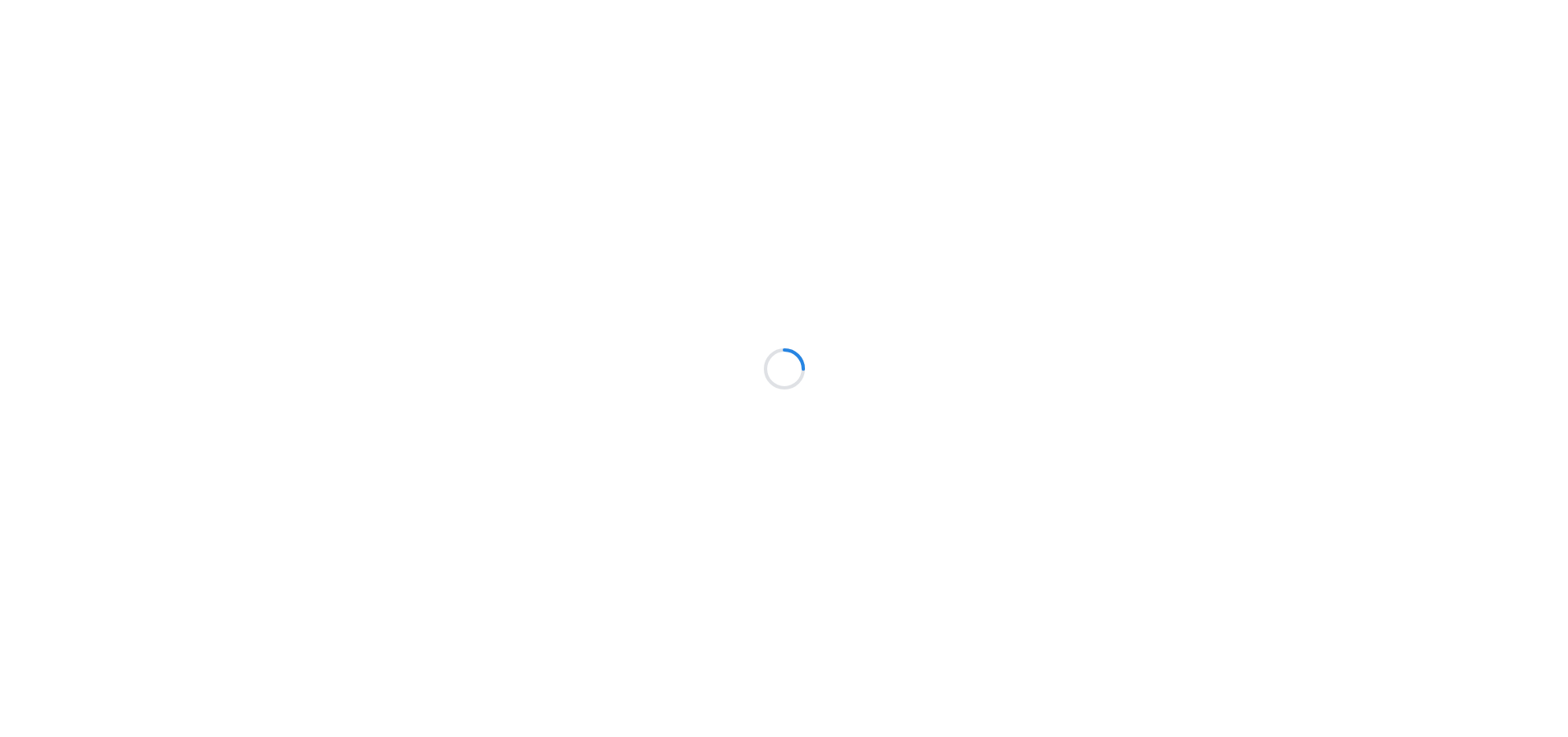 scroll, scrollTop: 0, scrollLeft: 0, axis: both 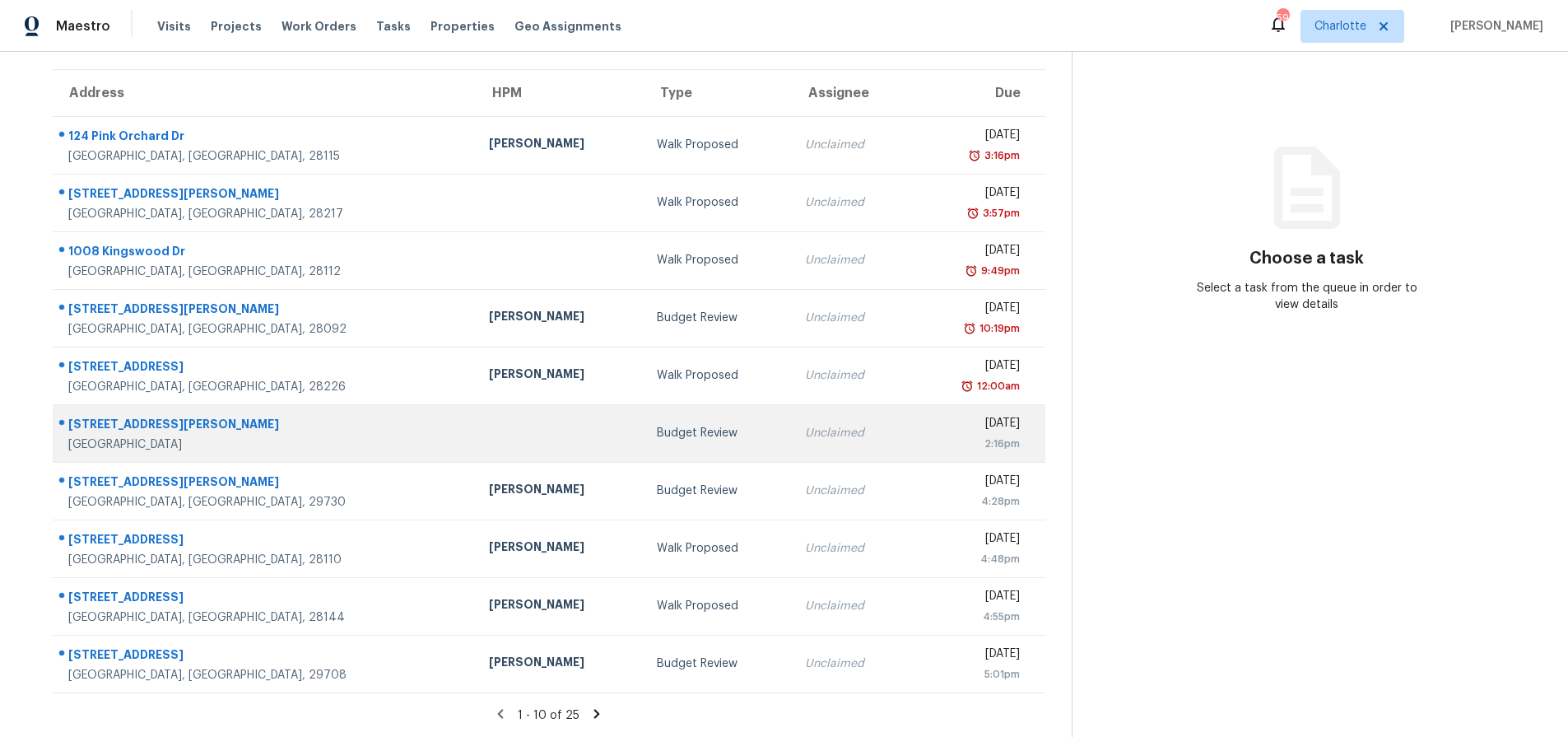 click at bounding box center [560, 433] 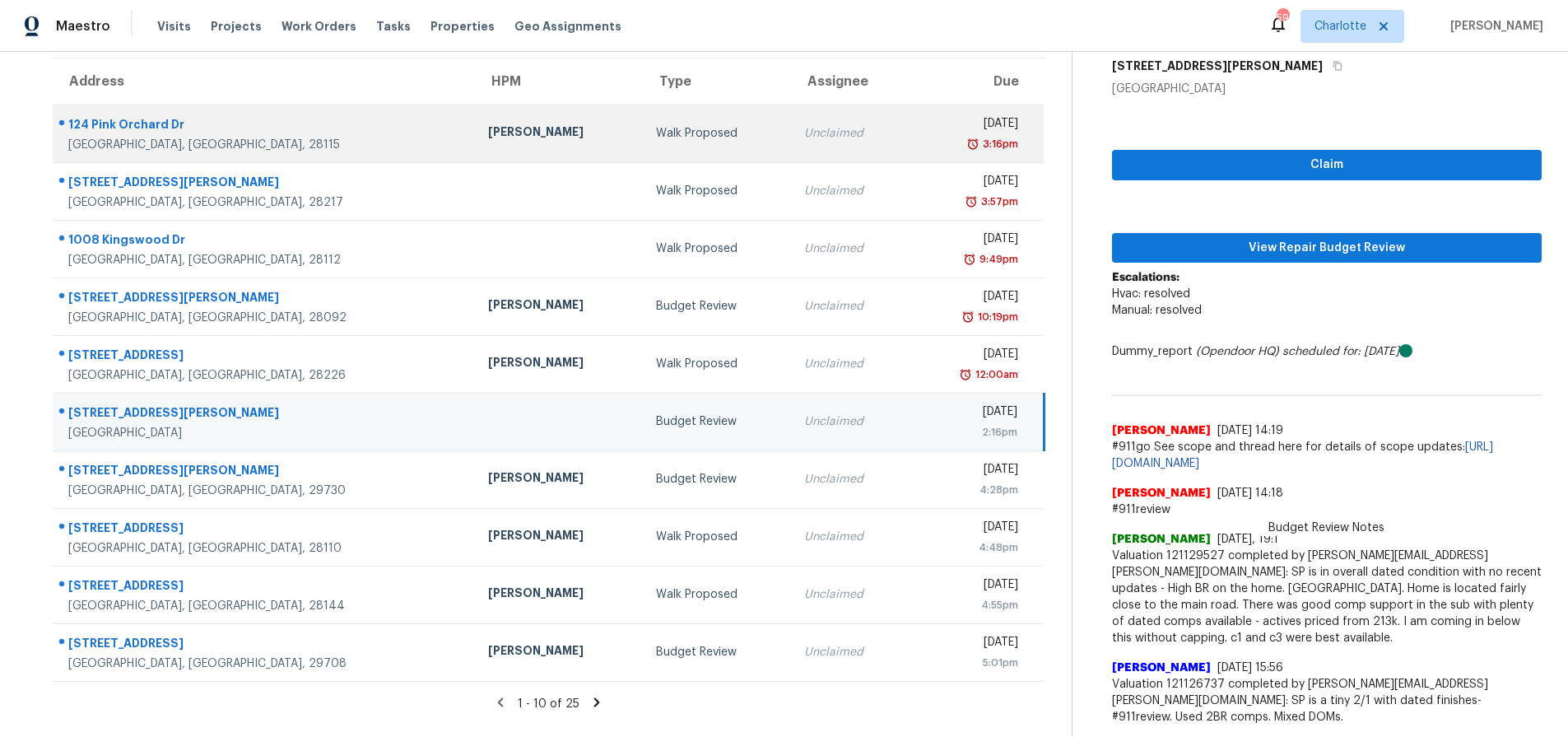 click on "124 Pink Orchard Dr" at bounding box center [265, 126] 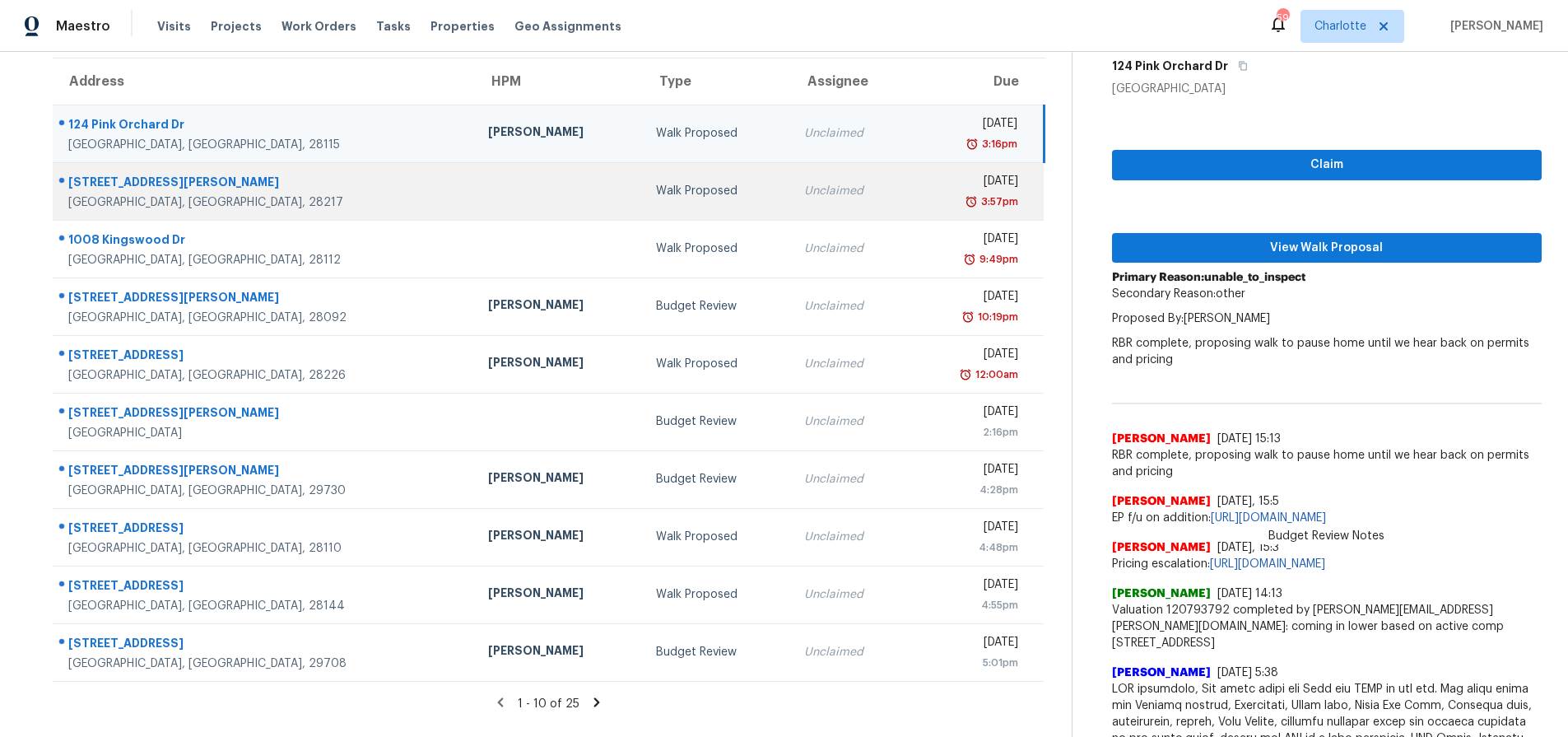 click at bounding box center (559, 191) 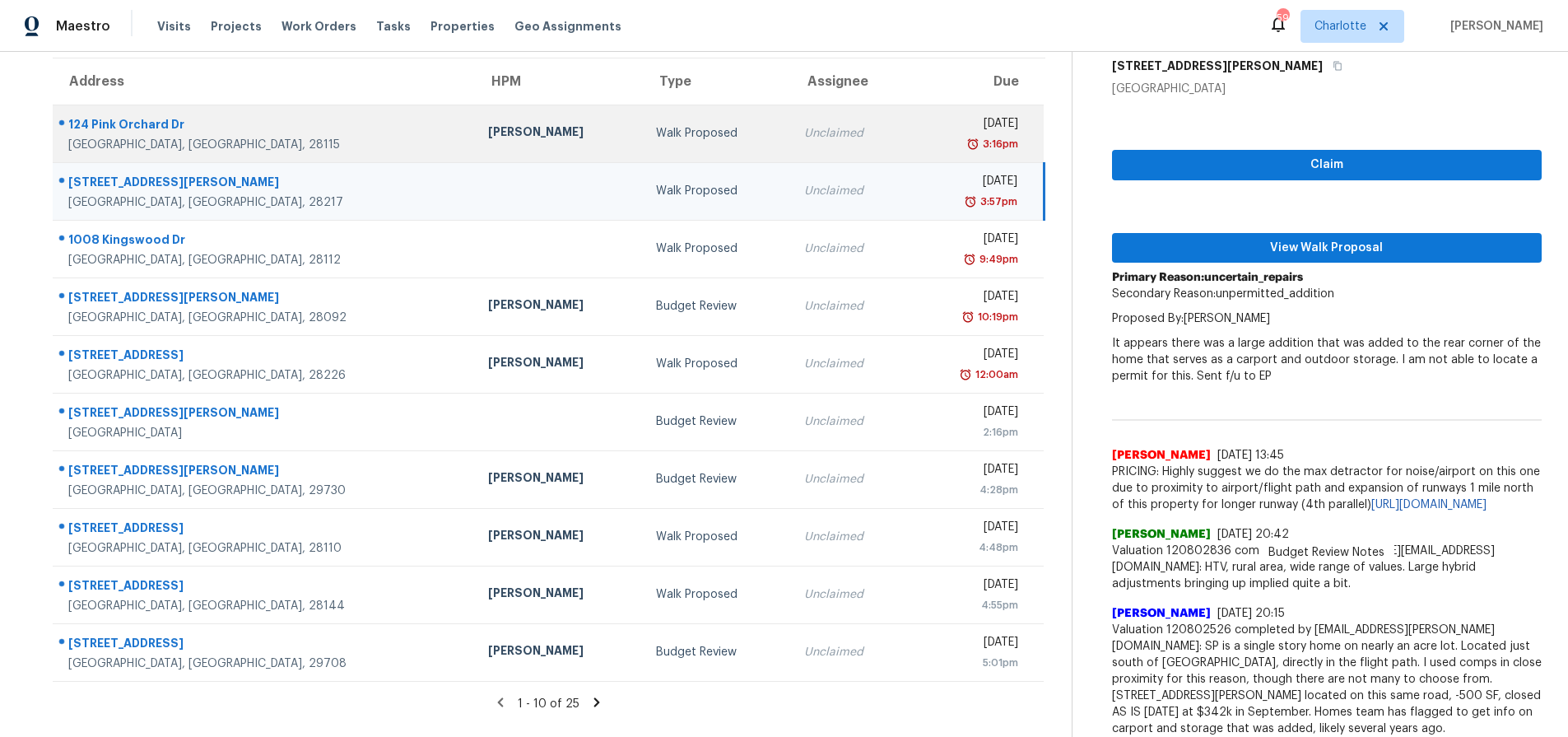 click on "[PERSON_NAME]" at bounding box center [559, 133] 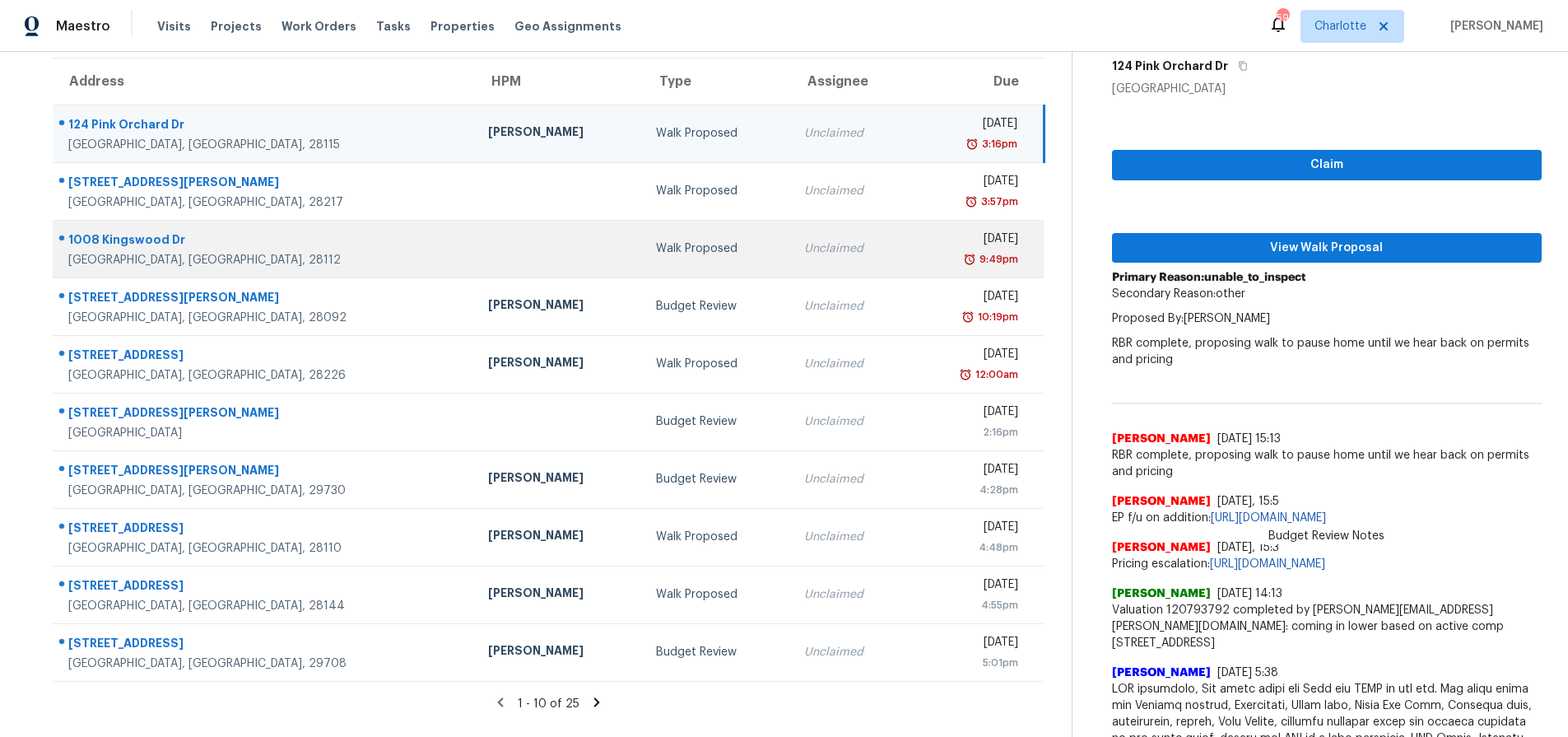 click at bounding box center [559, 249] 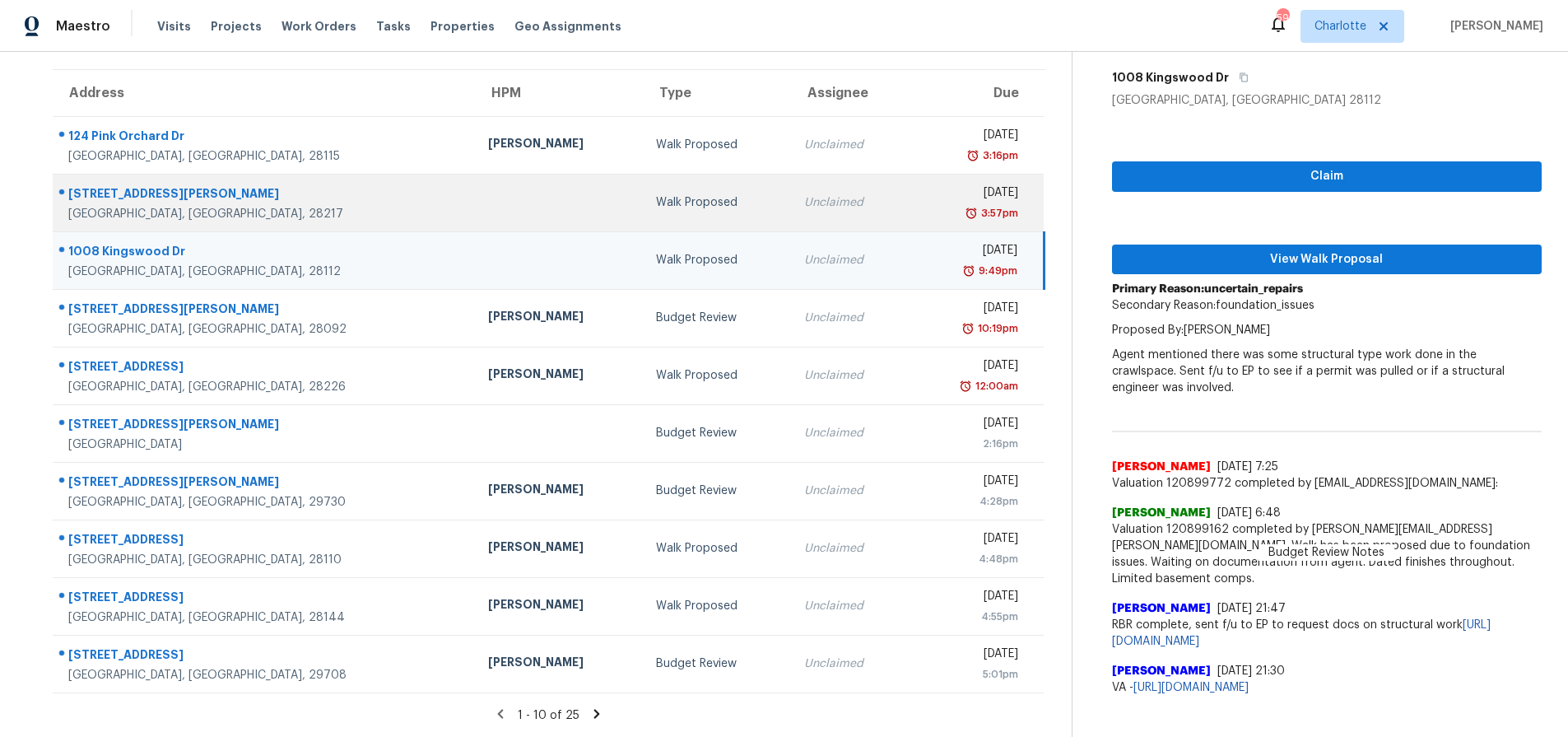 click on "[STREET_ADDRESS][PERSON_NAME]" at bounding box center [265, 195] 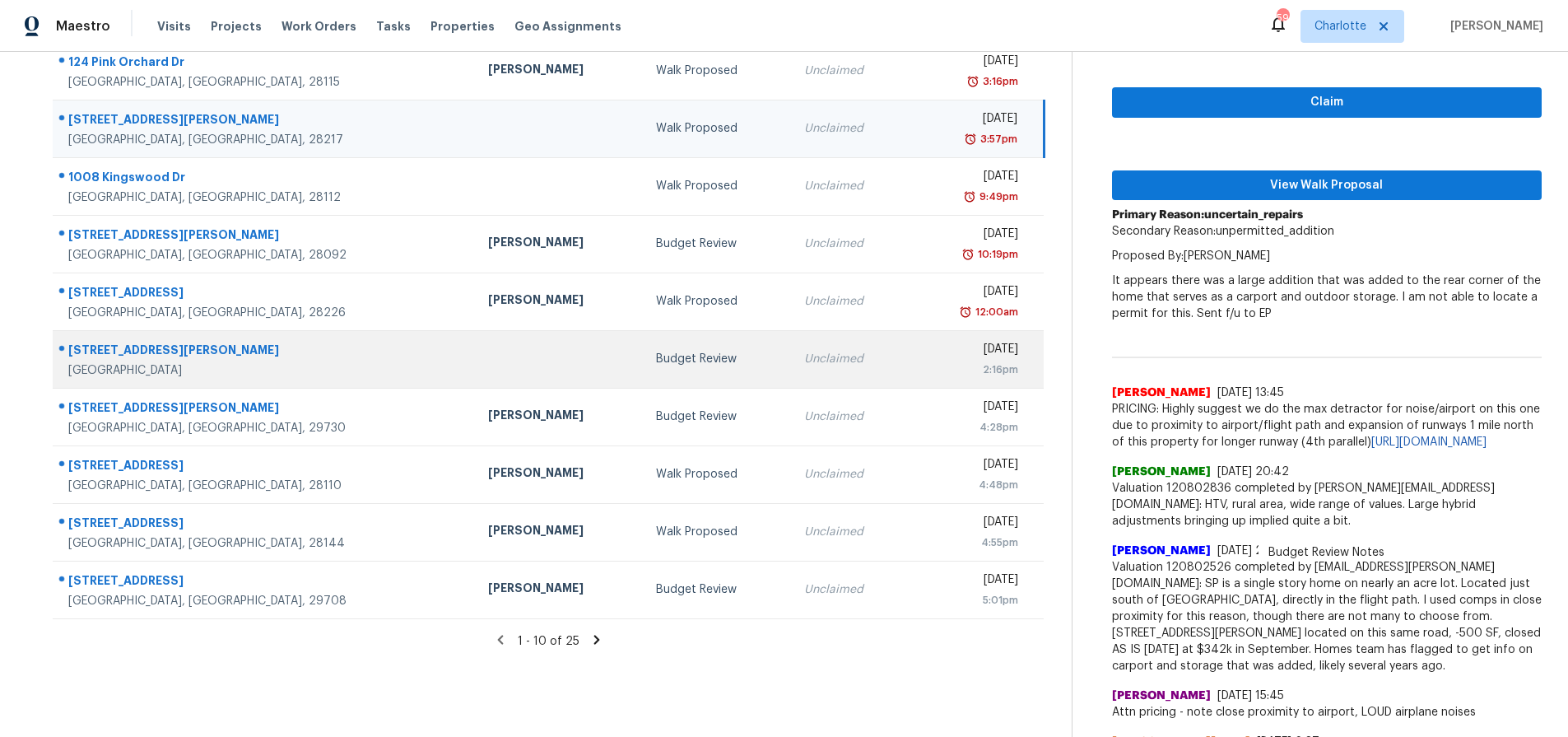 scroll, scrollTop: 201, scrollLeft: 0, axis: vertical 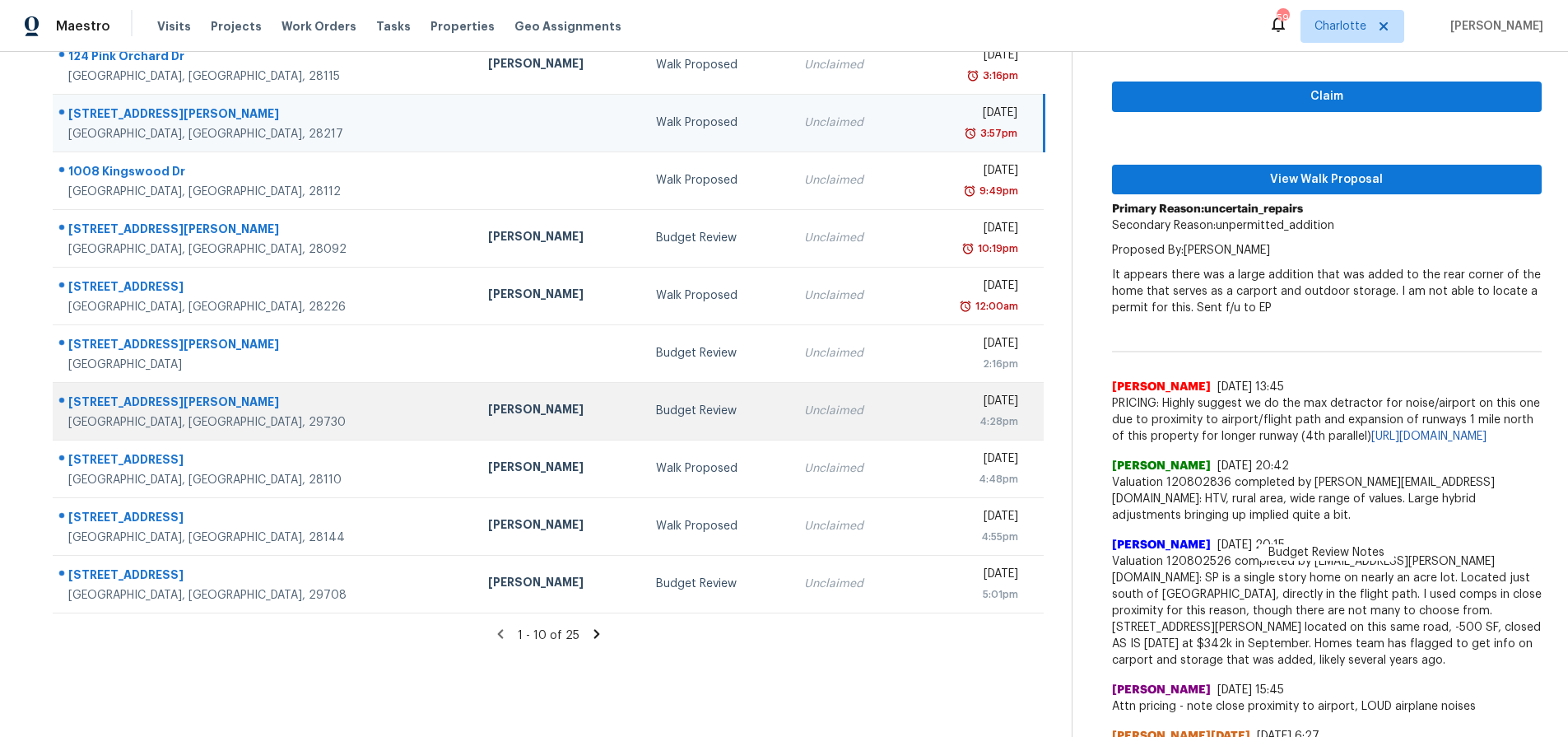 click on "Budget Review" at bounding box center (717, 411) 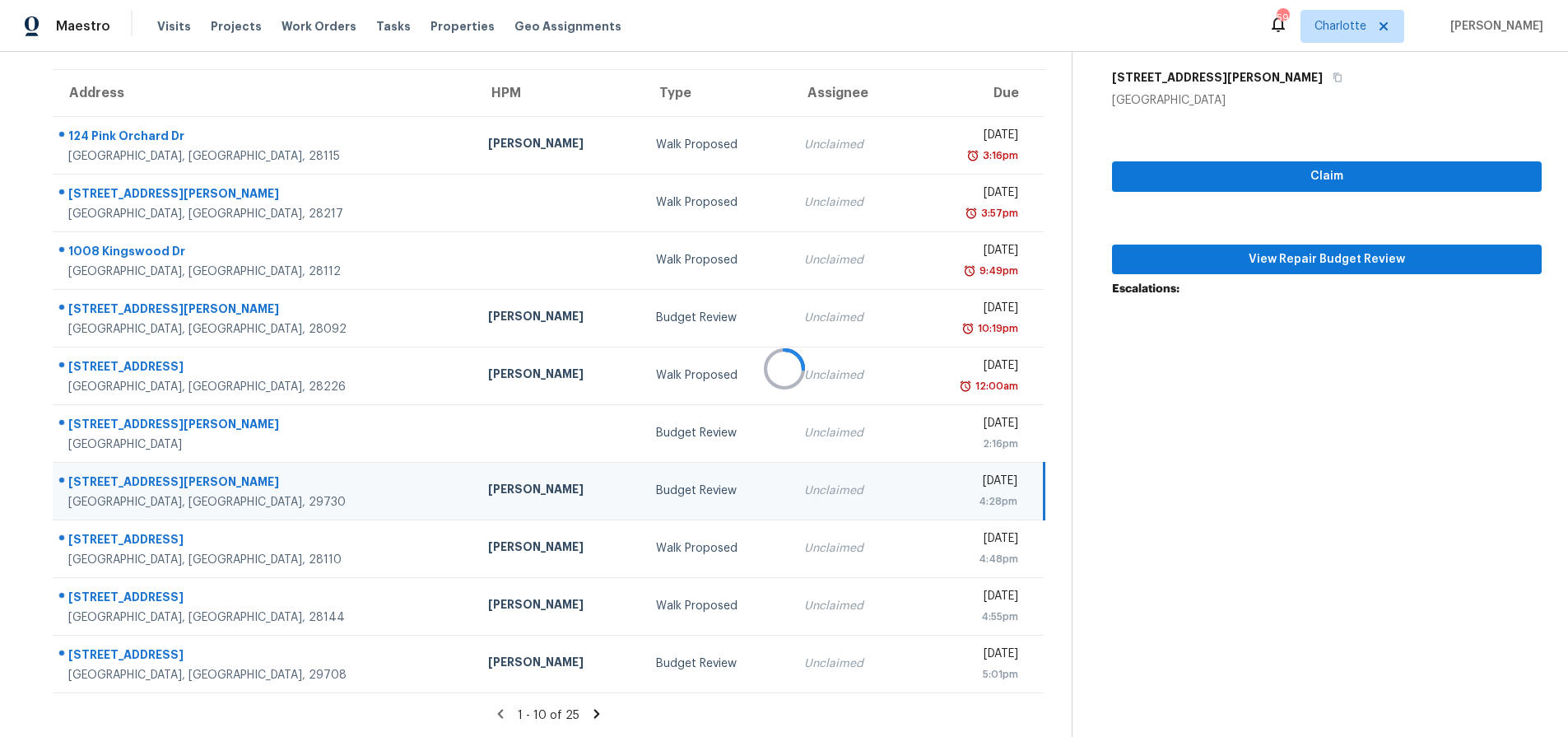 scroll, scrollTop: 133, scrollLeft: 0, axis: vertical 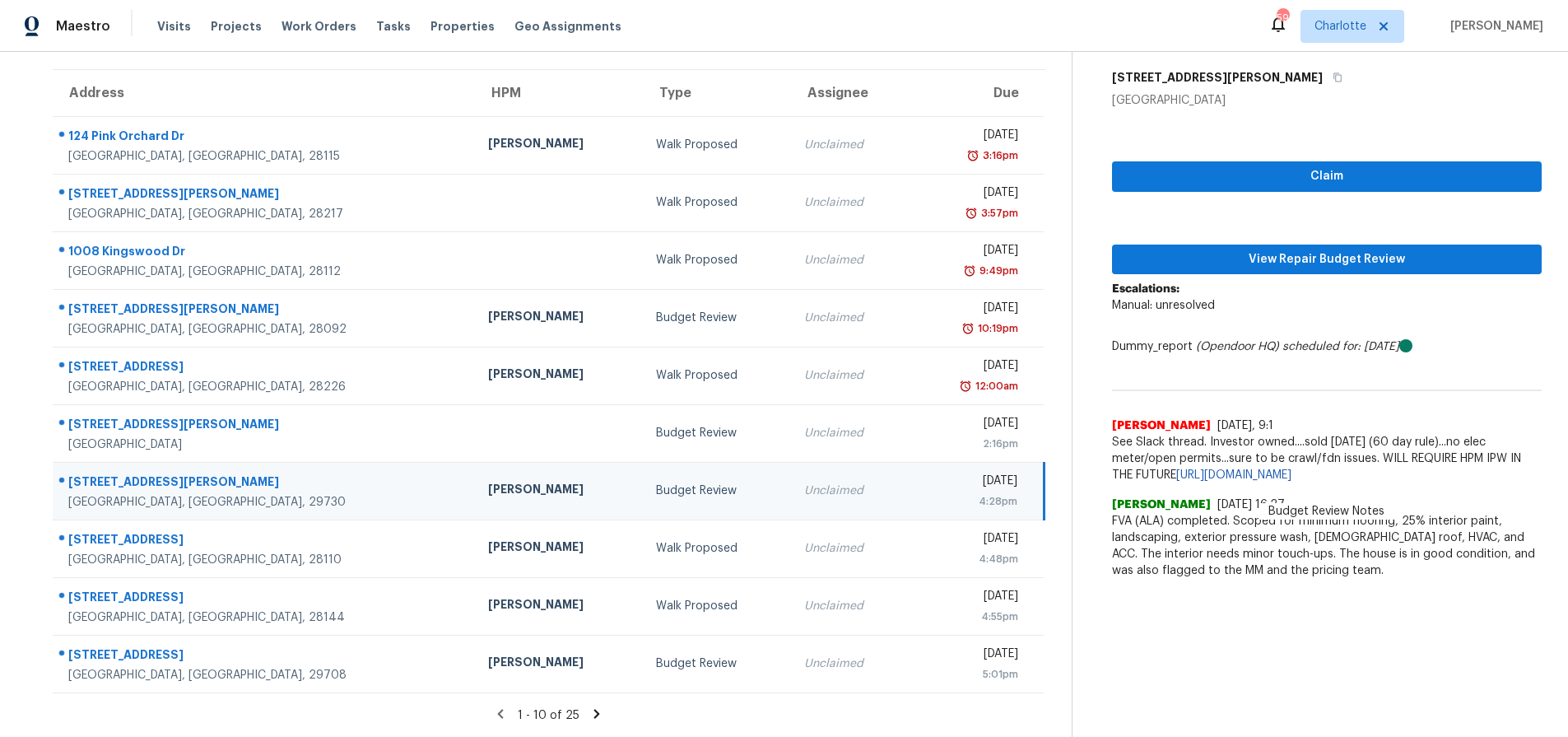 click on "Budget Review" at bounding box center (717, 491) 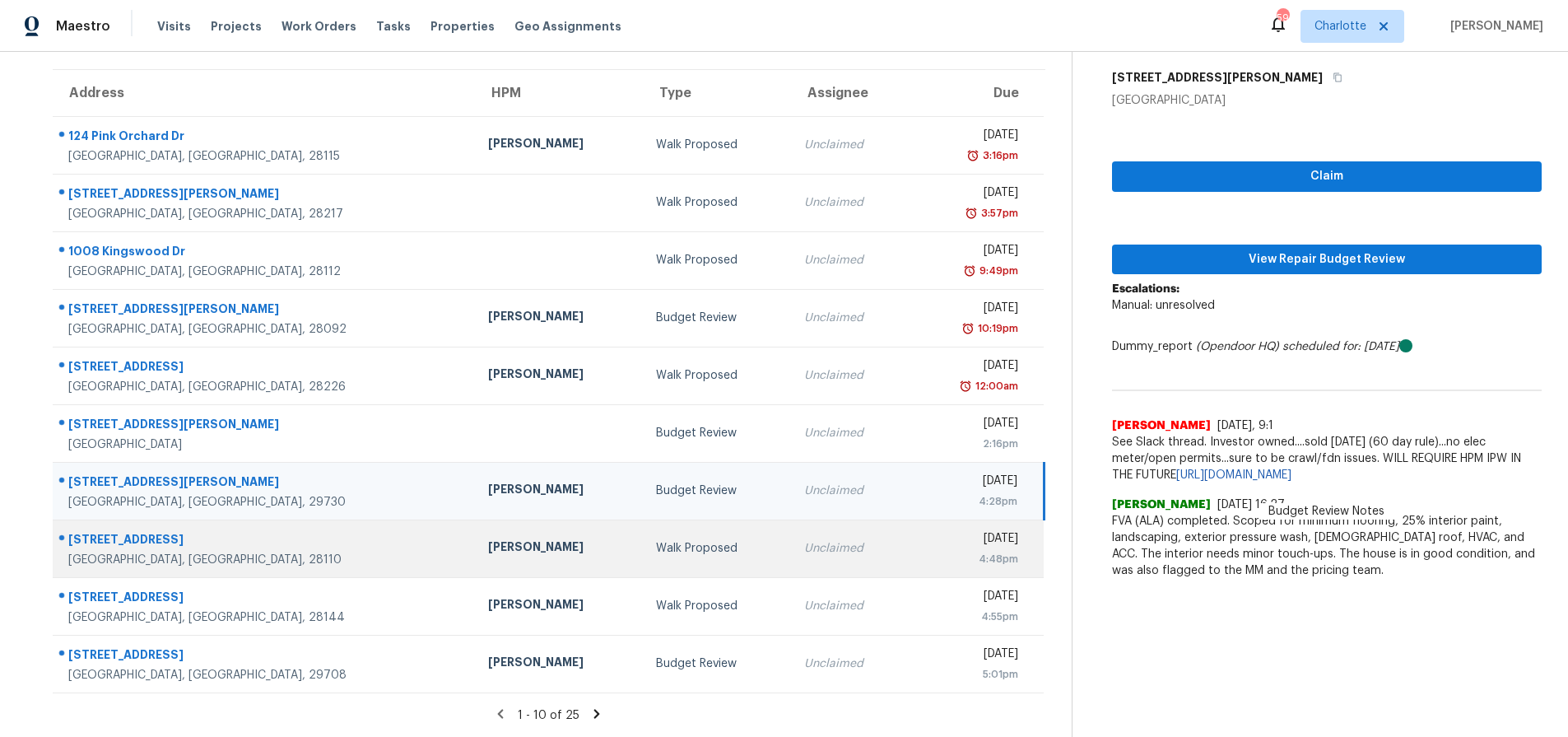 click on "[PERSON_NAME]" at bounding box center [559, 548] 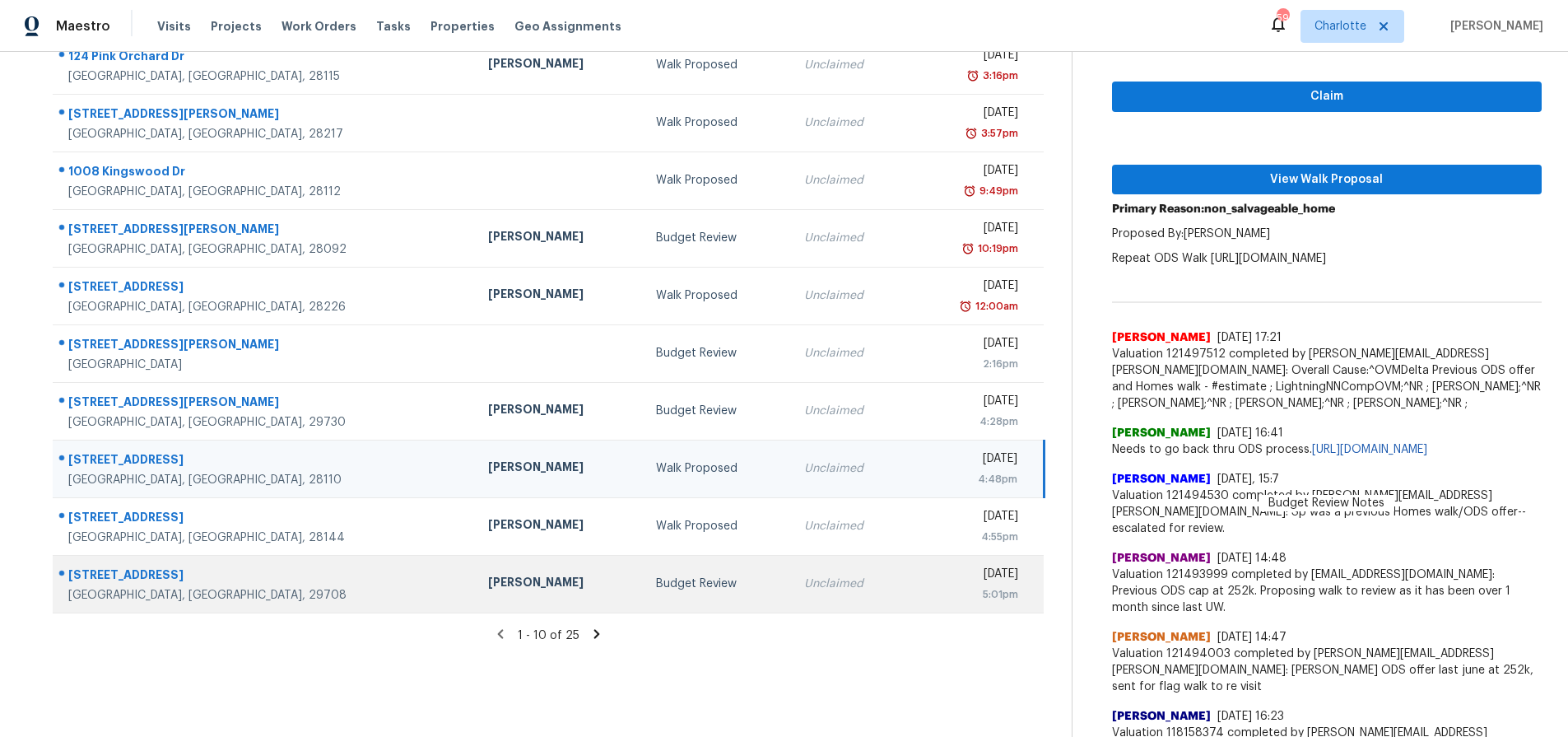 click on "[PERSON_NAME]" at bounding box center (559, 584) 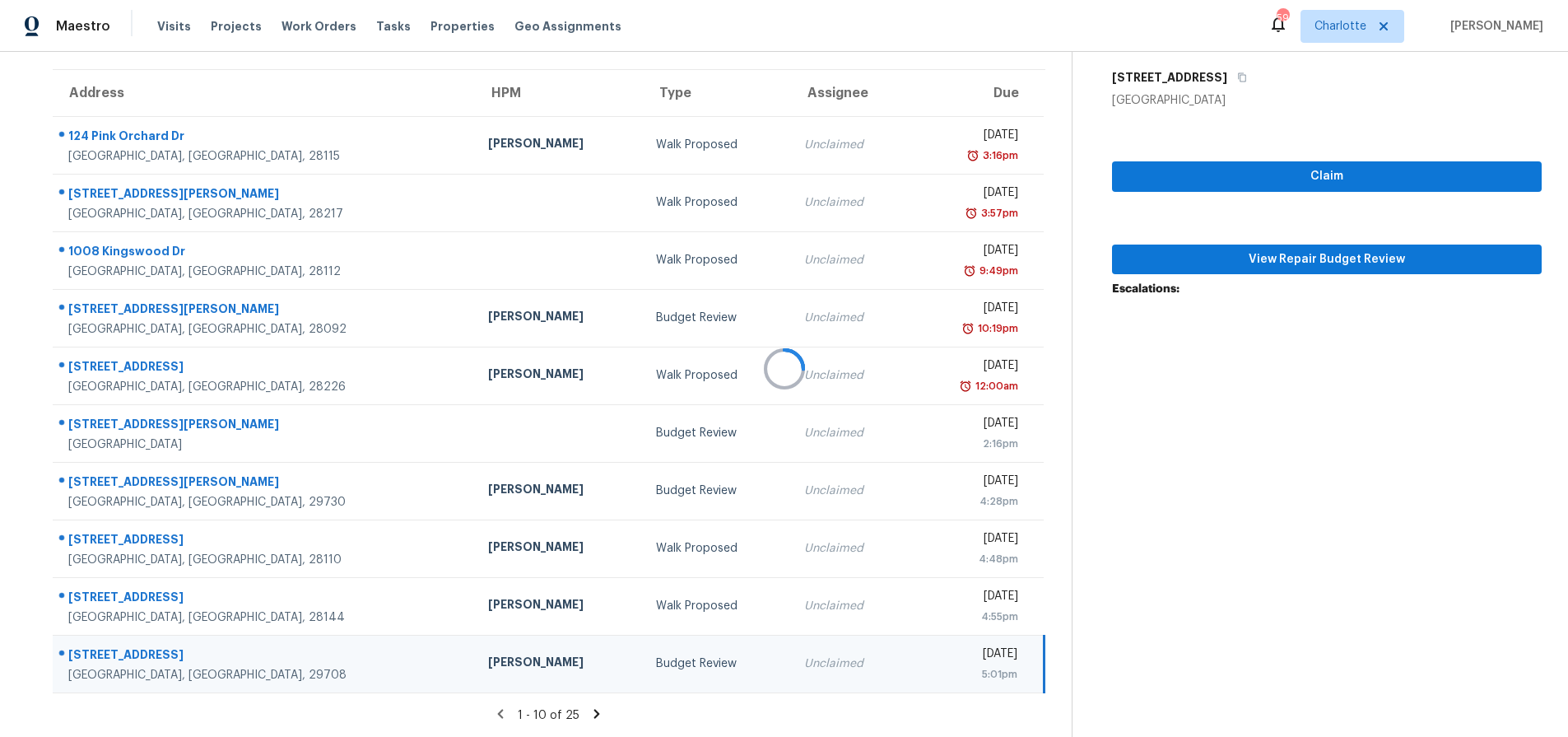 scroll, scrollTop: 133, scrollLeft: 0, axis: vertical 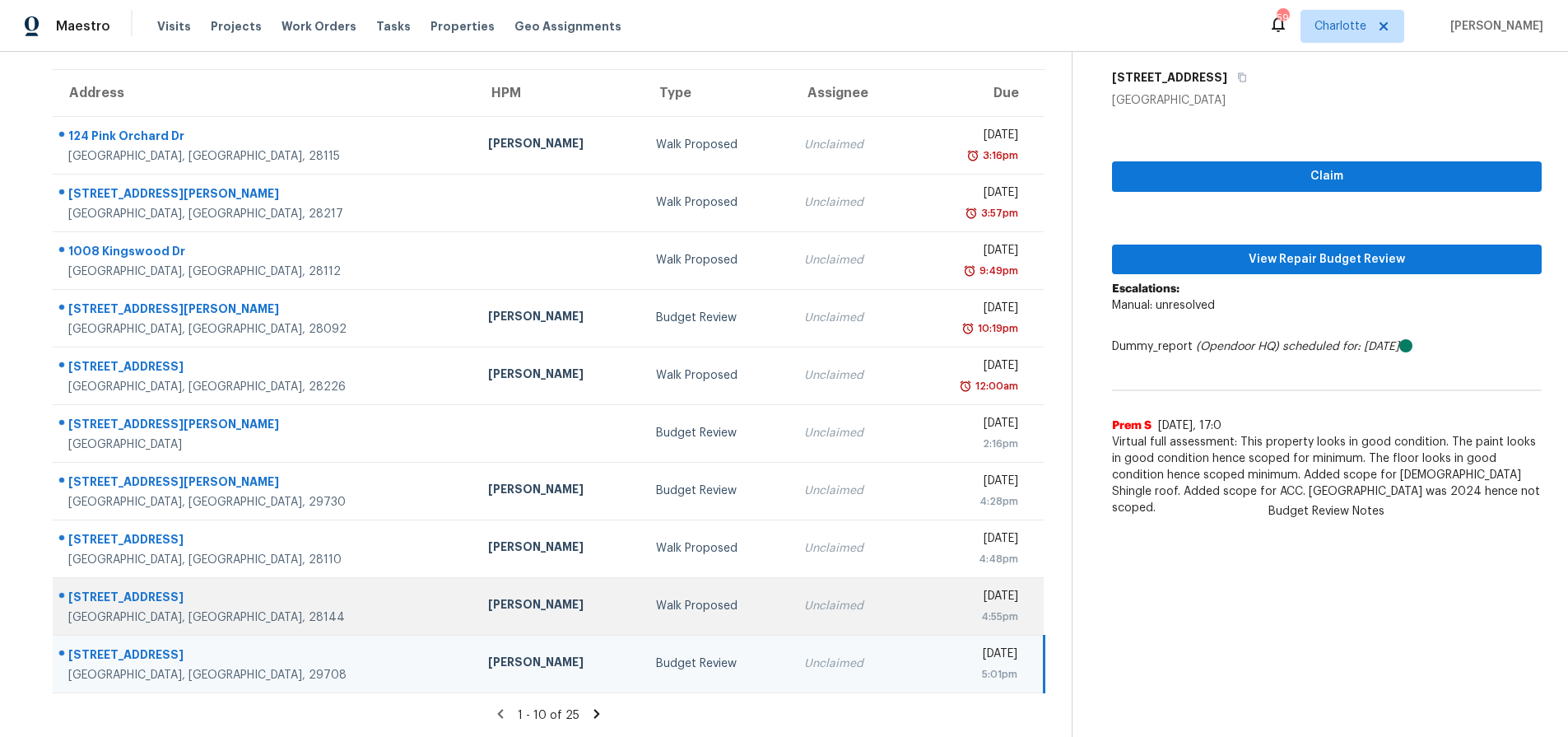 click on "[PERSON_NAME]" at bounding box center (559, 606) 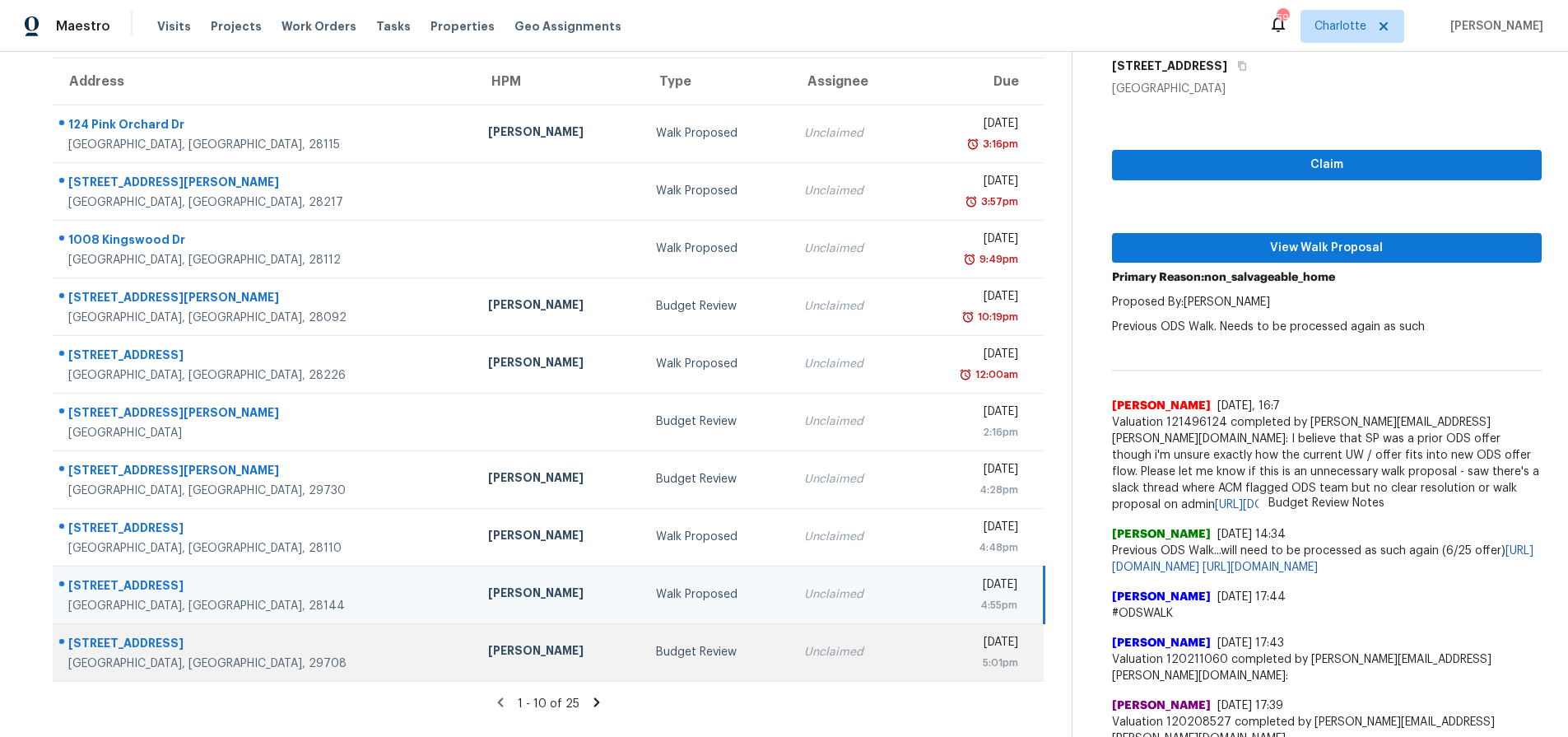 scroll, scrollTop: 201, scrollLeft: 0, axis: vertical 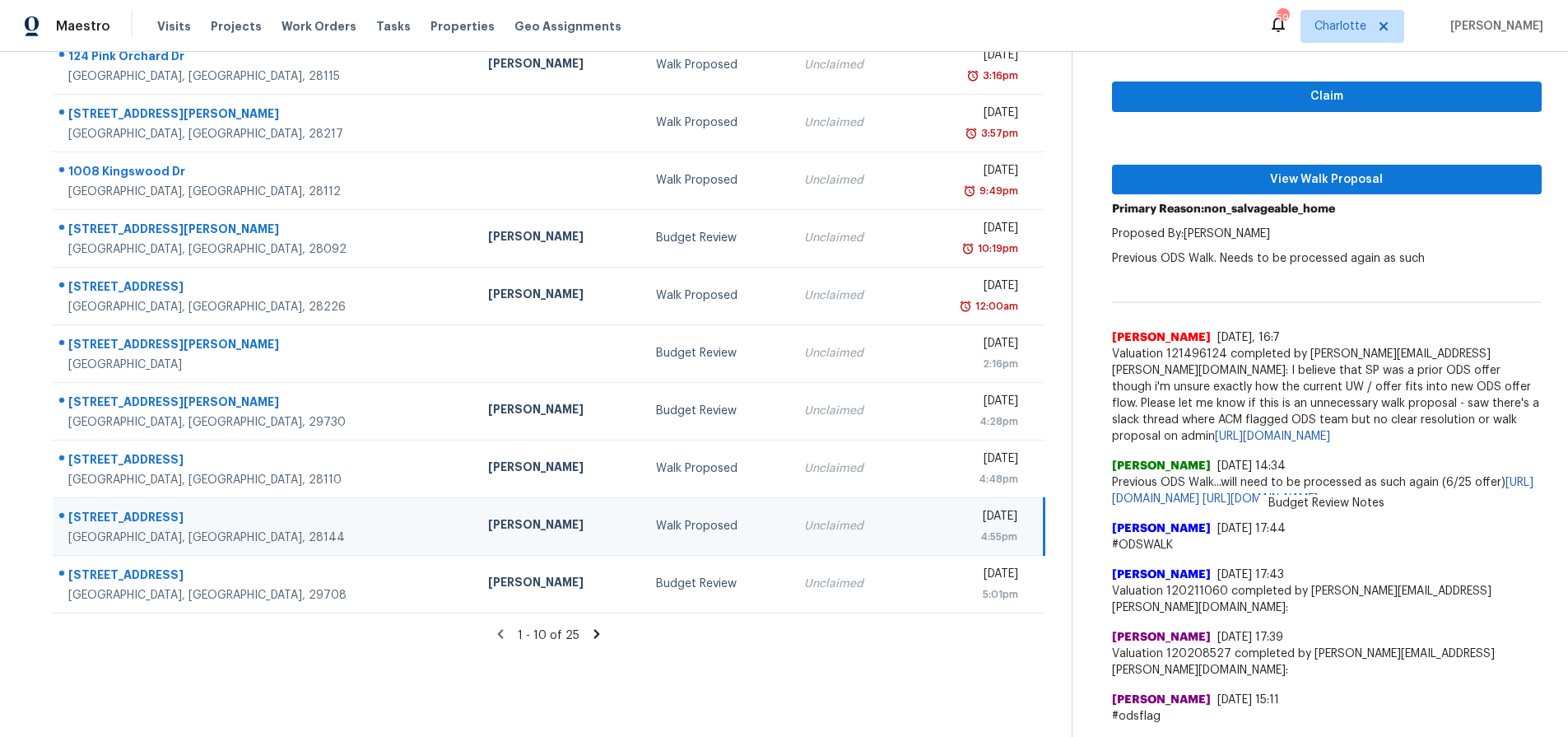 click on "Walk Proposed" at bounding box center (717, 526) 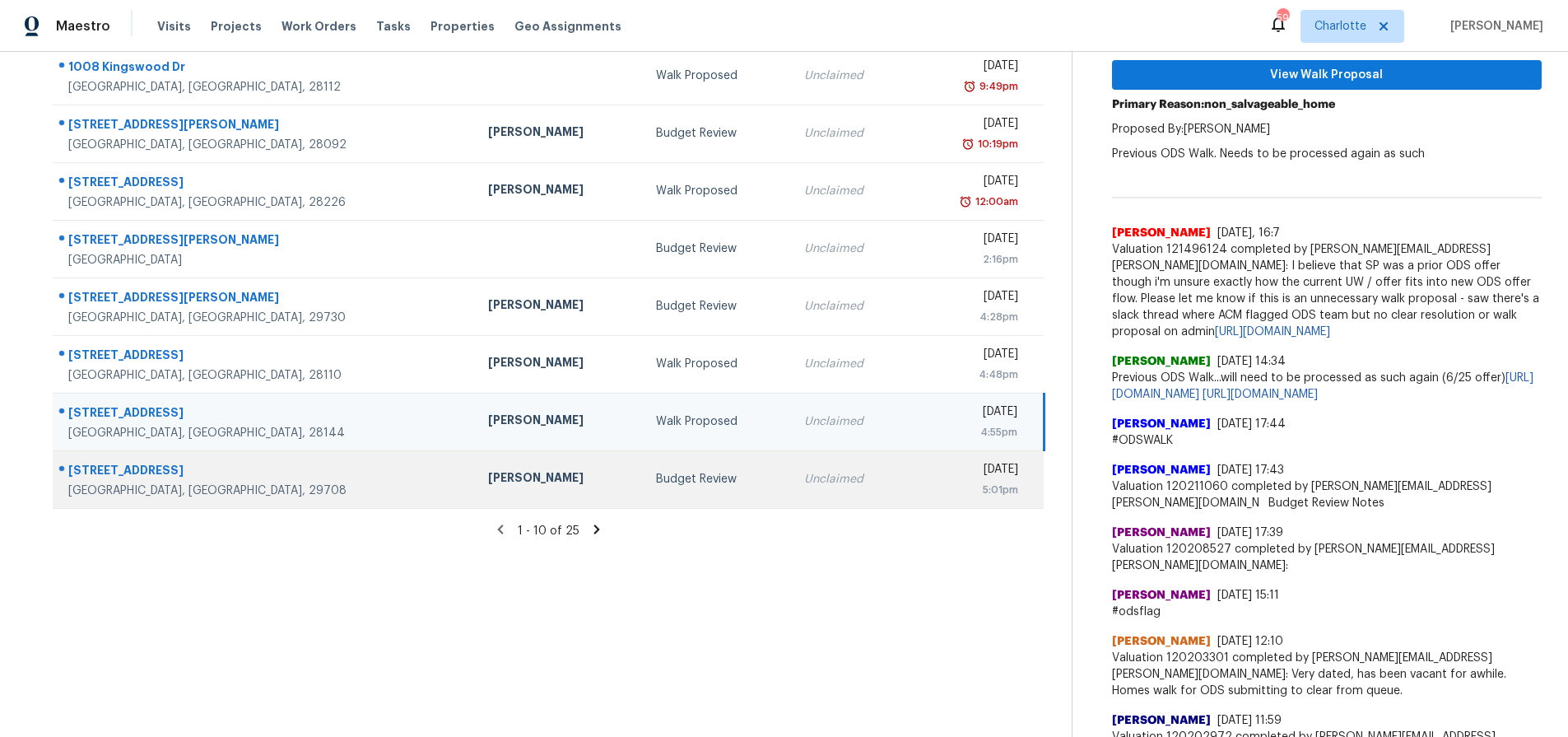 click on "[PERSON_NAME]" at bounding box center (559, 479) 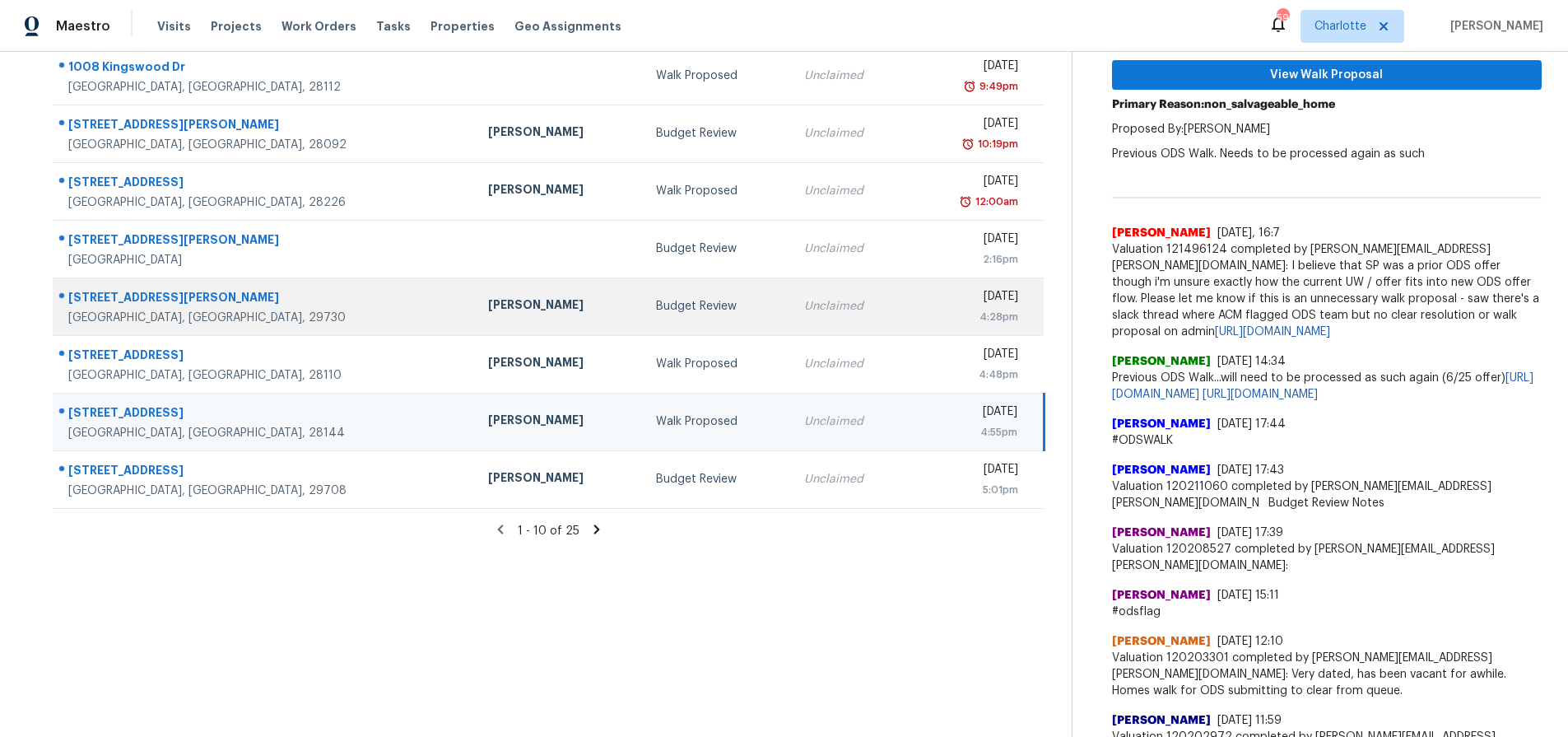 scroll, scrollTop: 133, scrollLeft: 0, axis: vertical 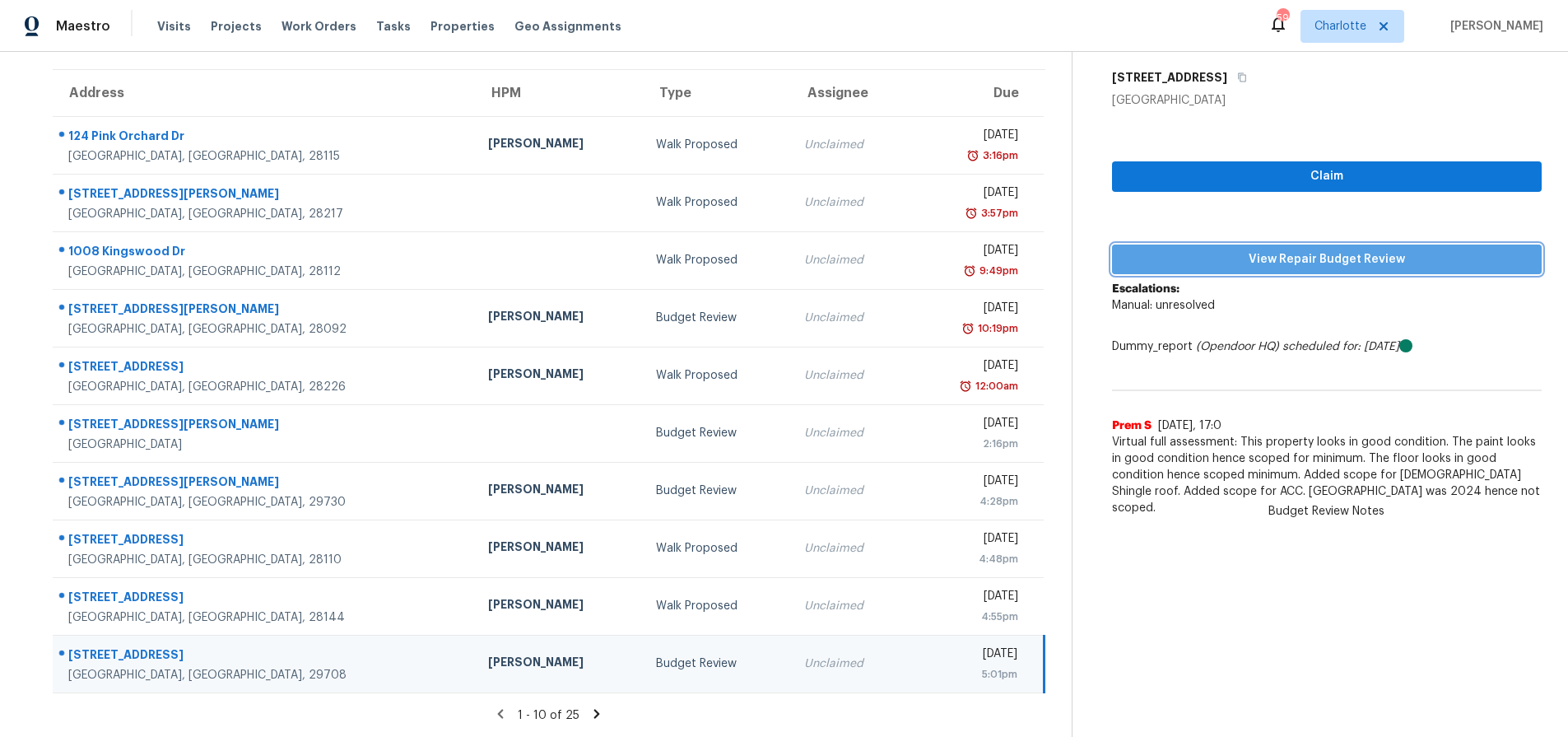 click on "View Repair Budget Review" at bounding box center (1327, 259) 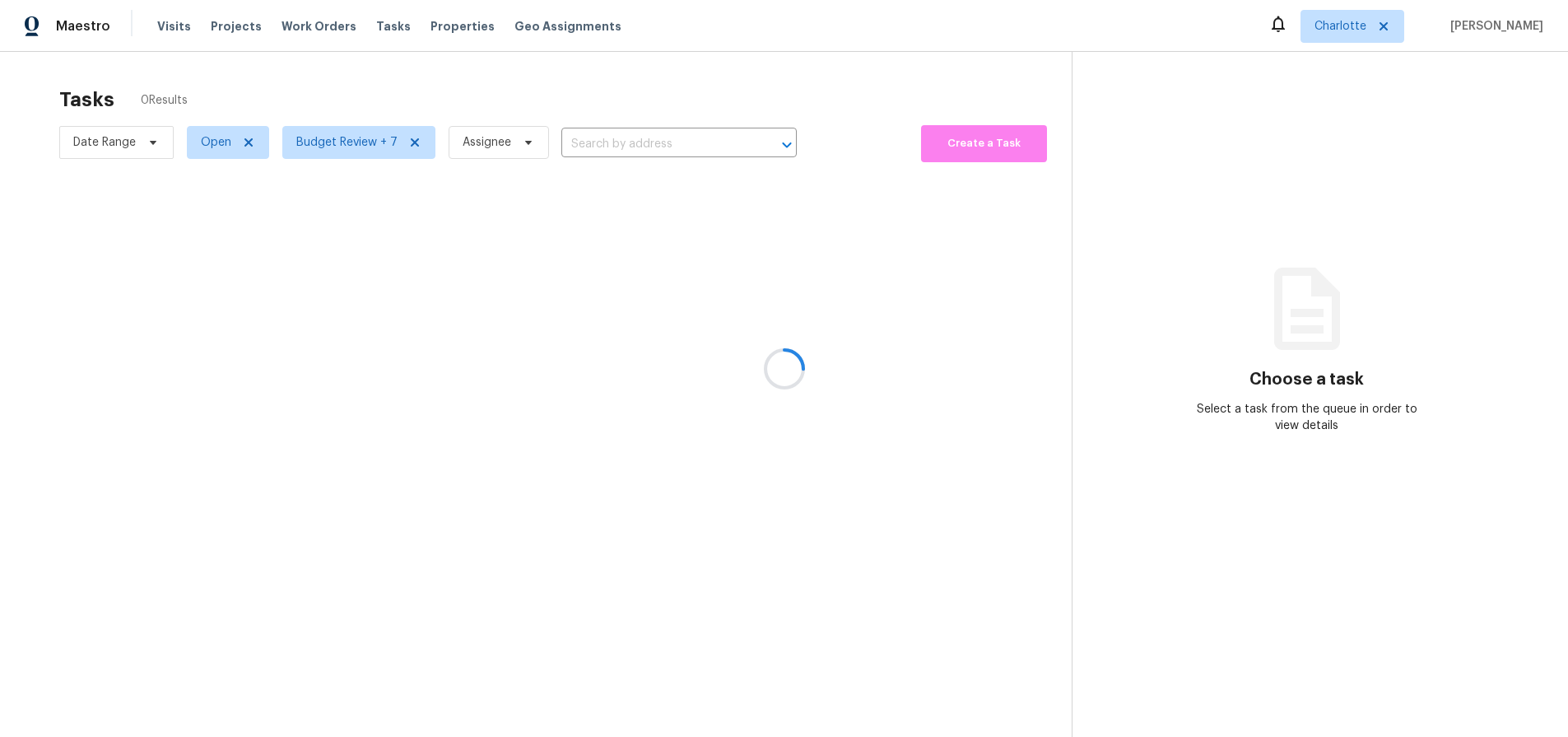 scroll, scrollTop: 0, scrollLeft: 0, axis: both 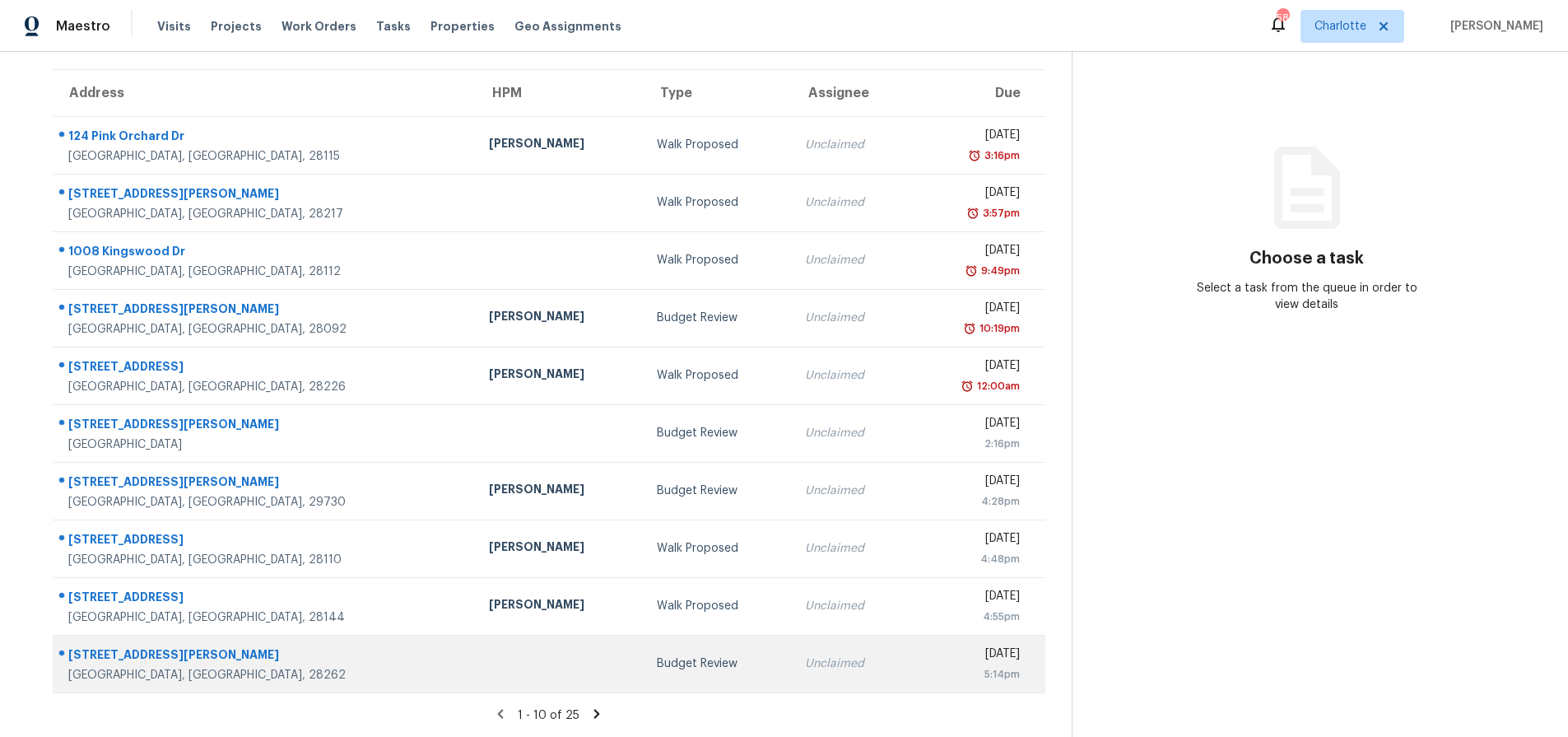 click at bounding box center (560, 664) 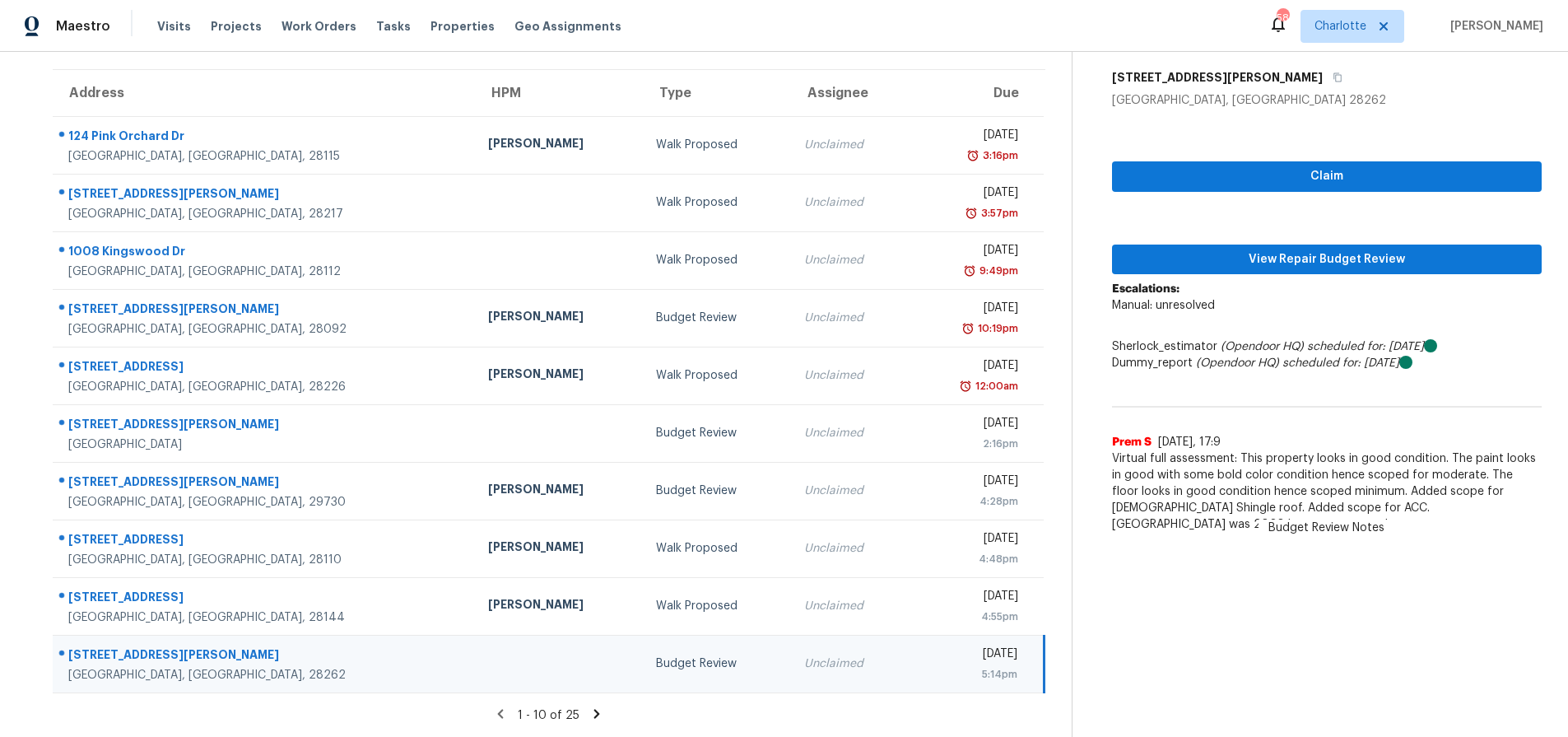 drag, startPoint x: 375, startPoint y: 655, endPoint x: 391, endPoint y: 651, distance: 16.492423 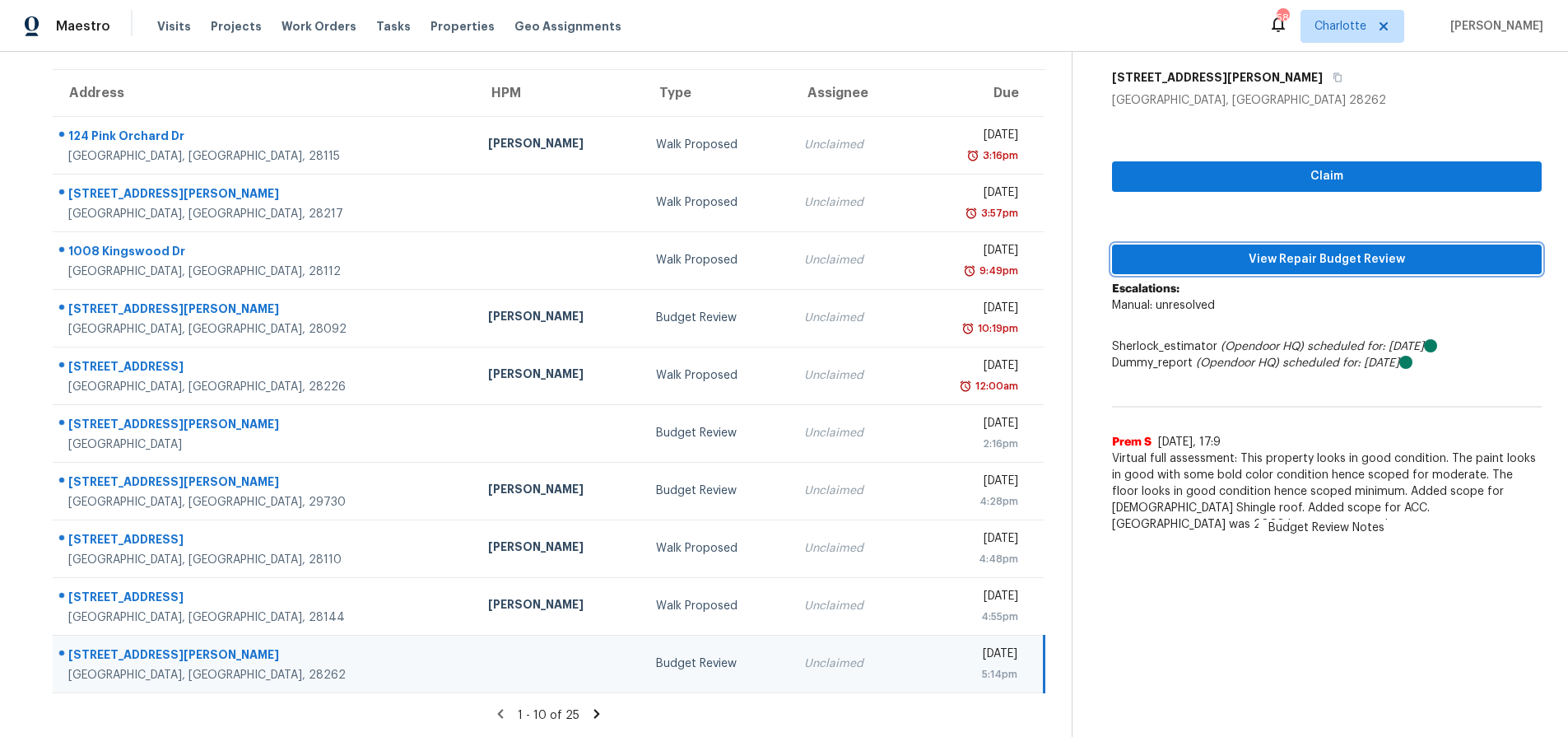 click on "View Repair Budget Review" at bounding box center [1327, 259] 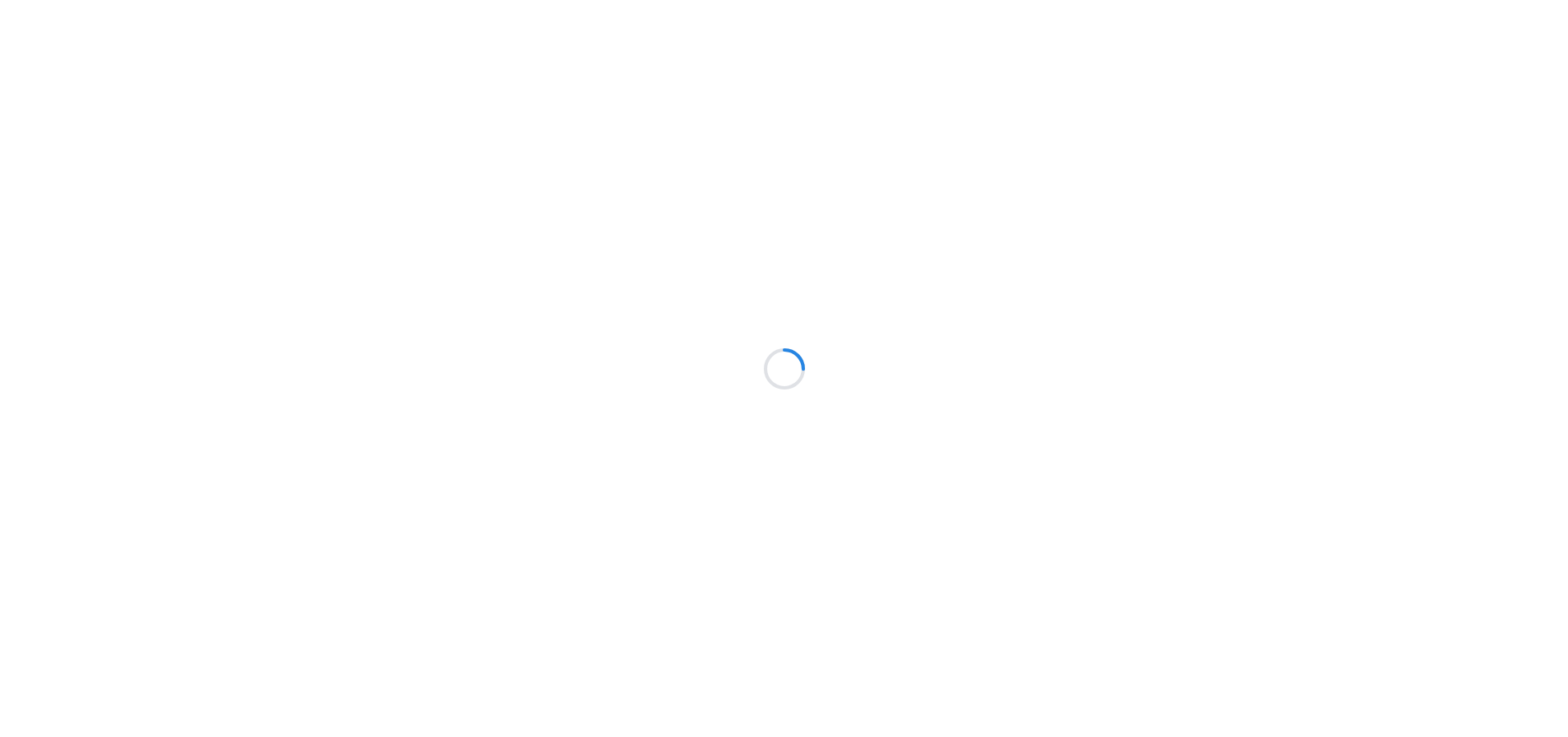 scroll, scrollTop: 0, scrollLeft: 0, axis: both 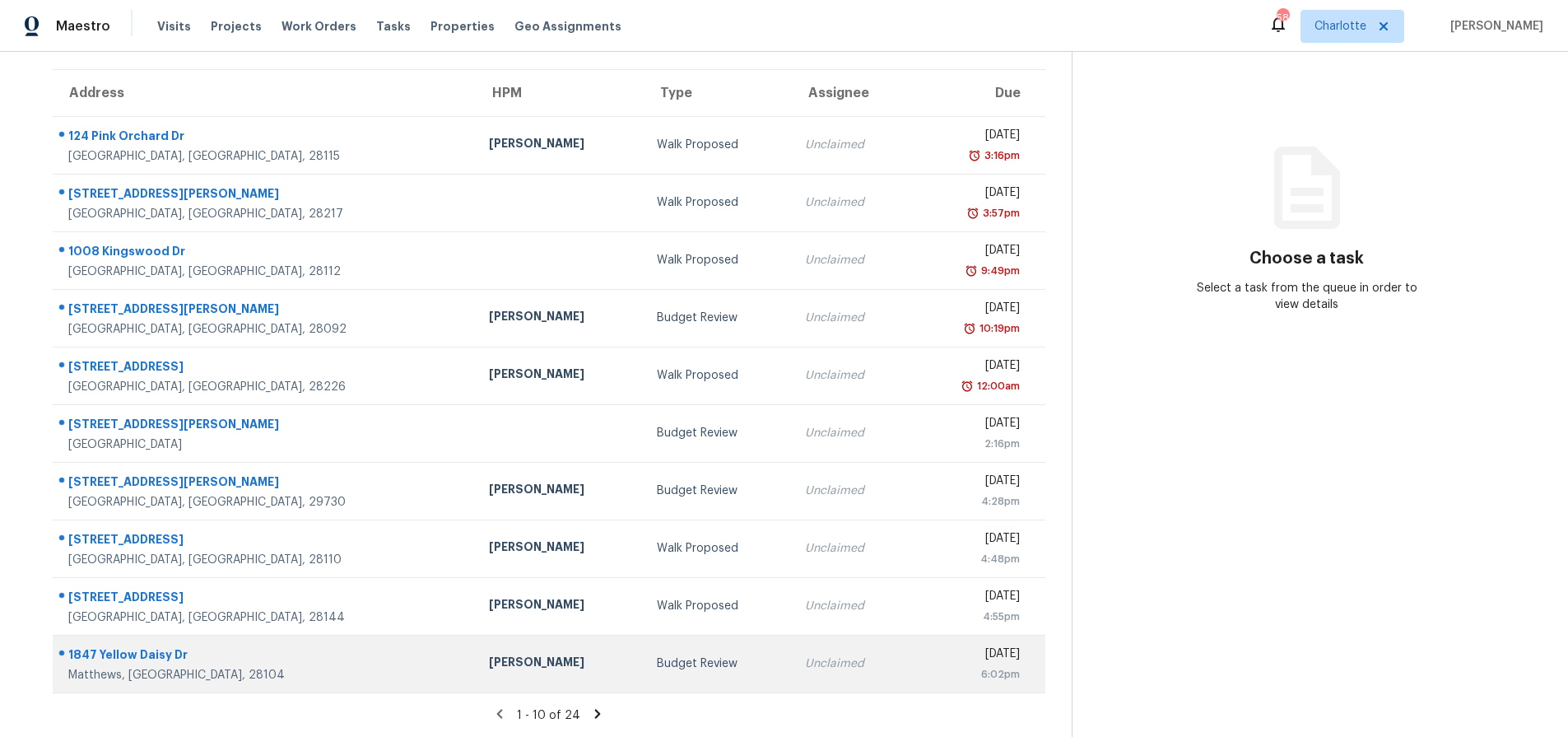 click on "[PERSON_NAME]" at bounding box center (560, 664) 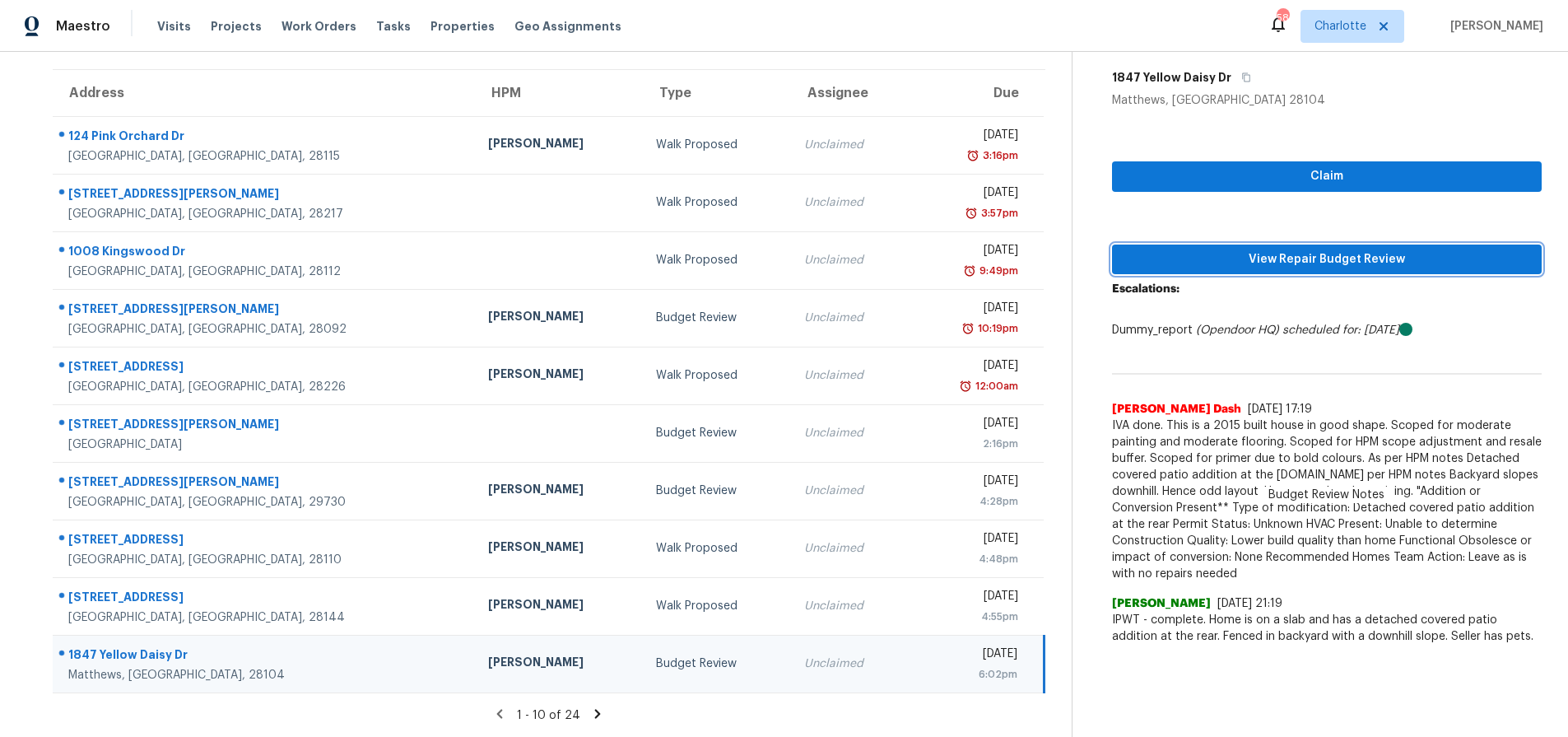 click on "View Repair Budget Review" at bounding box center [1327, 259] 